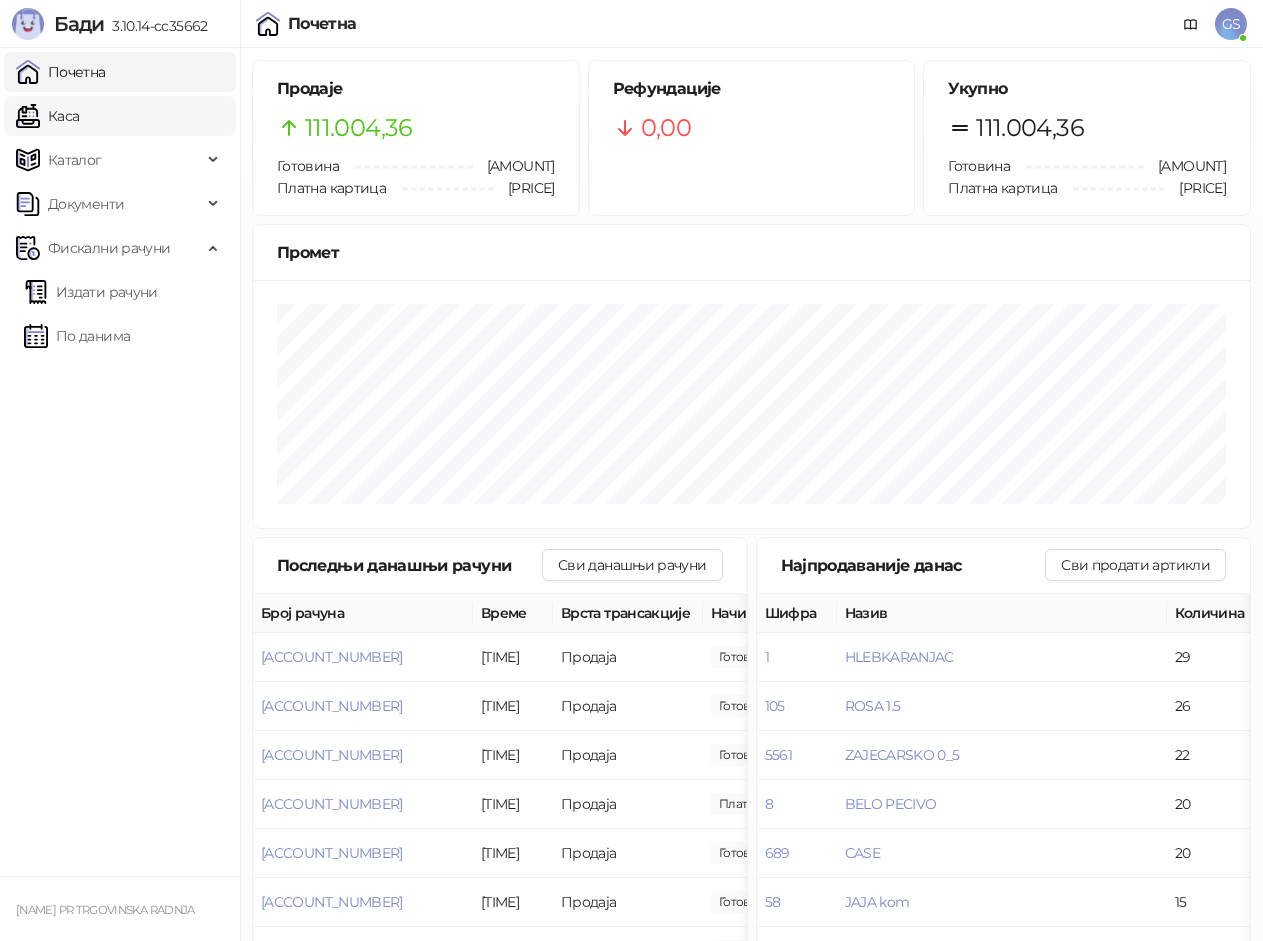 scroll, scrollTop: 0, scrollLeft: 0, axis: both 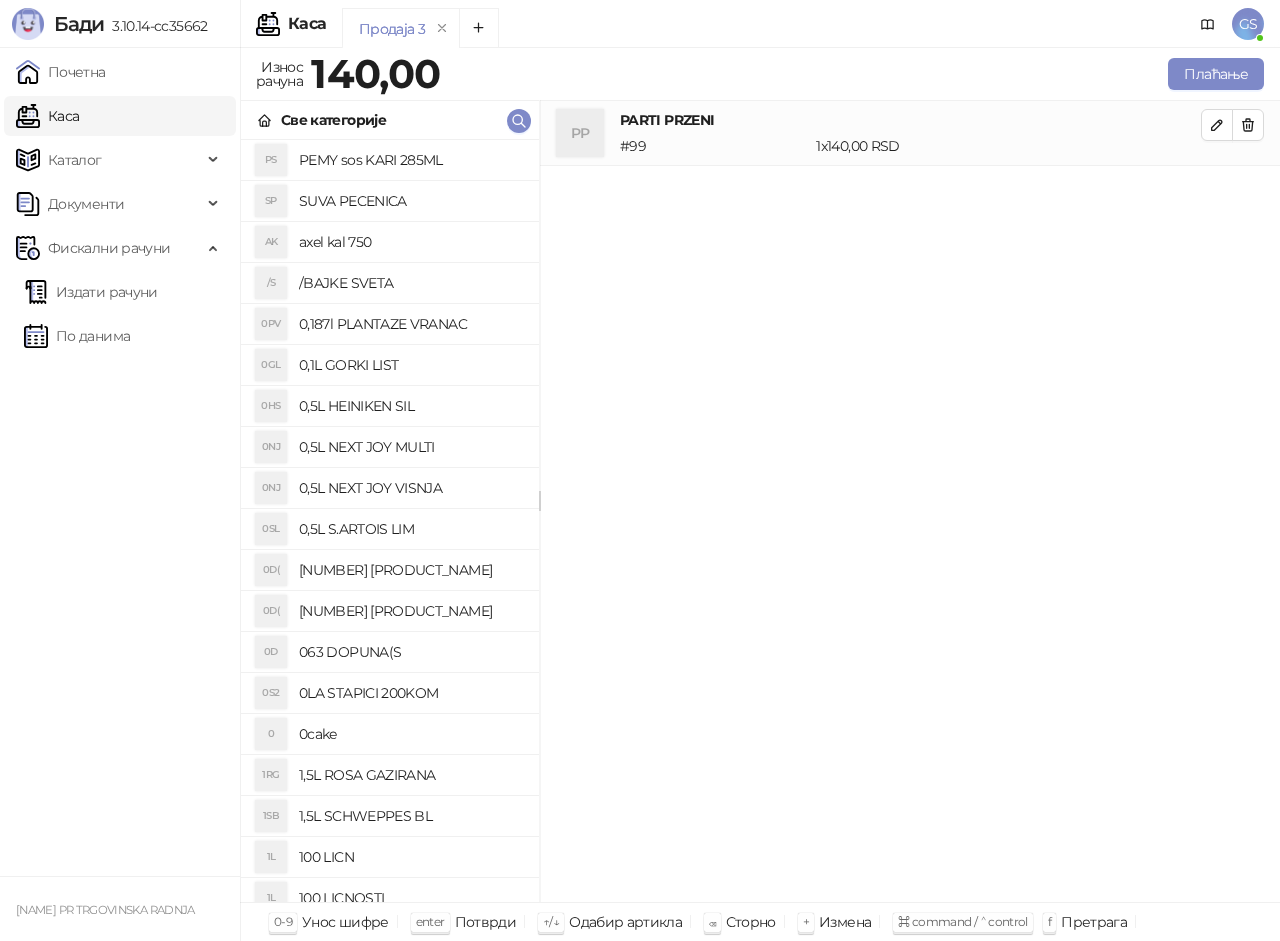click on "Почетна Каса Каталог Документи Фискални рачуни Издати рачуни По данима" at bounding box center [120, 462] 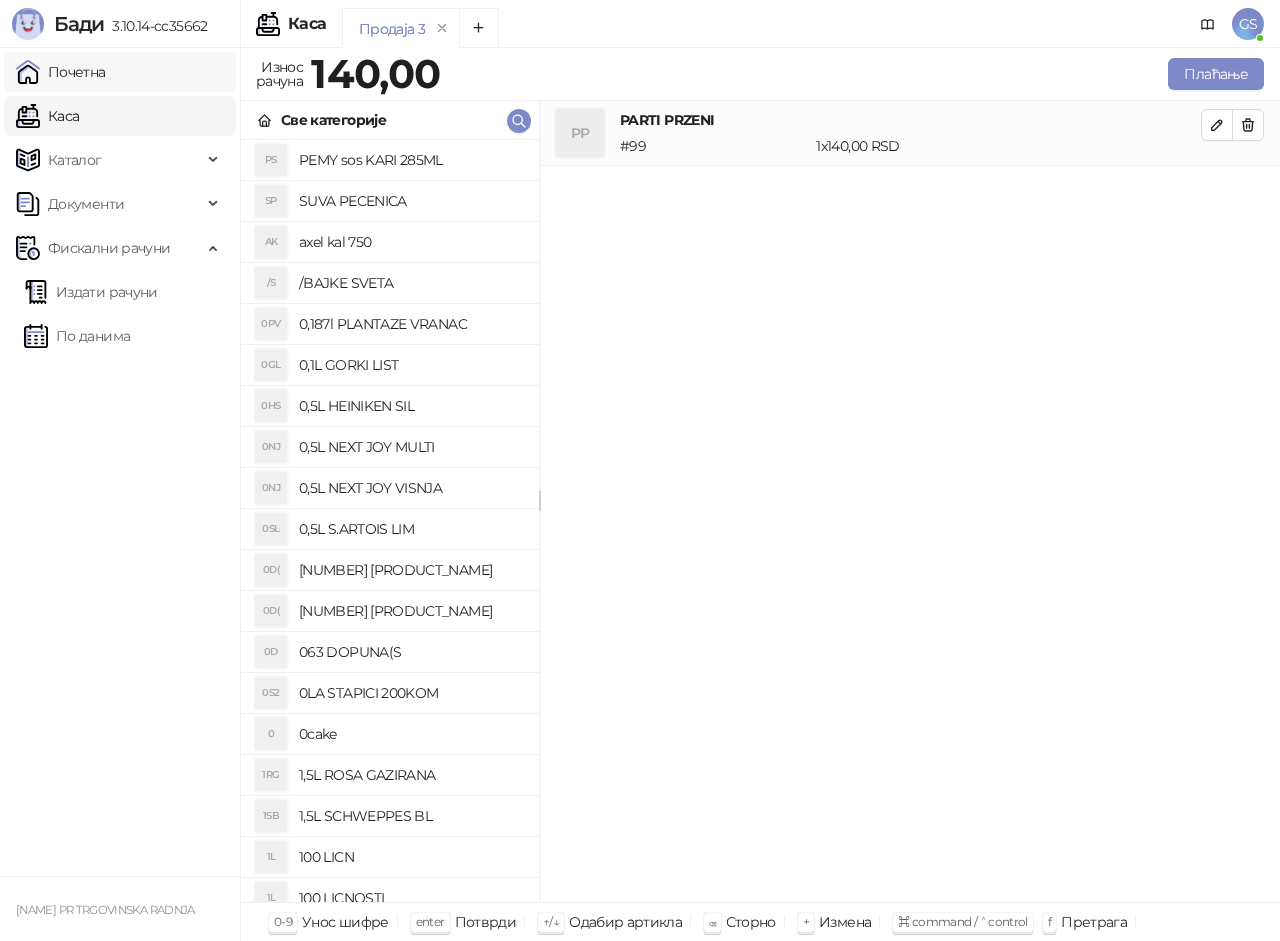 click on "Почетна" at bounding box center (61, 72) 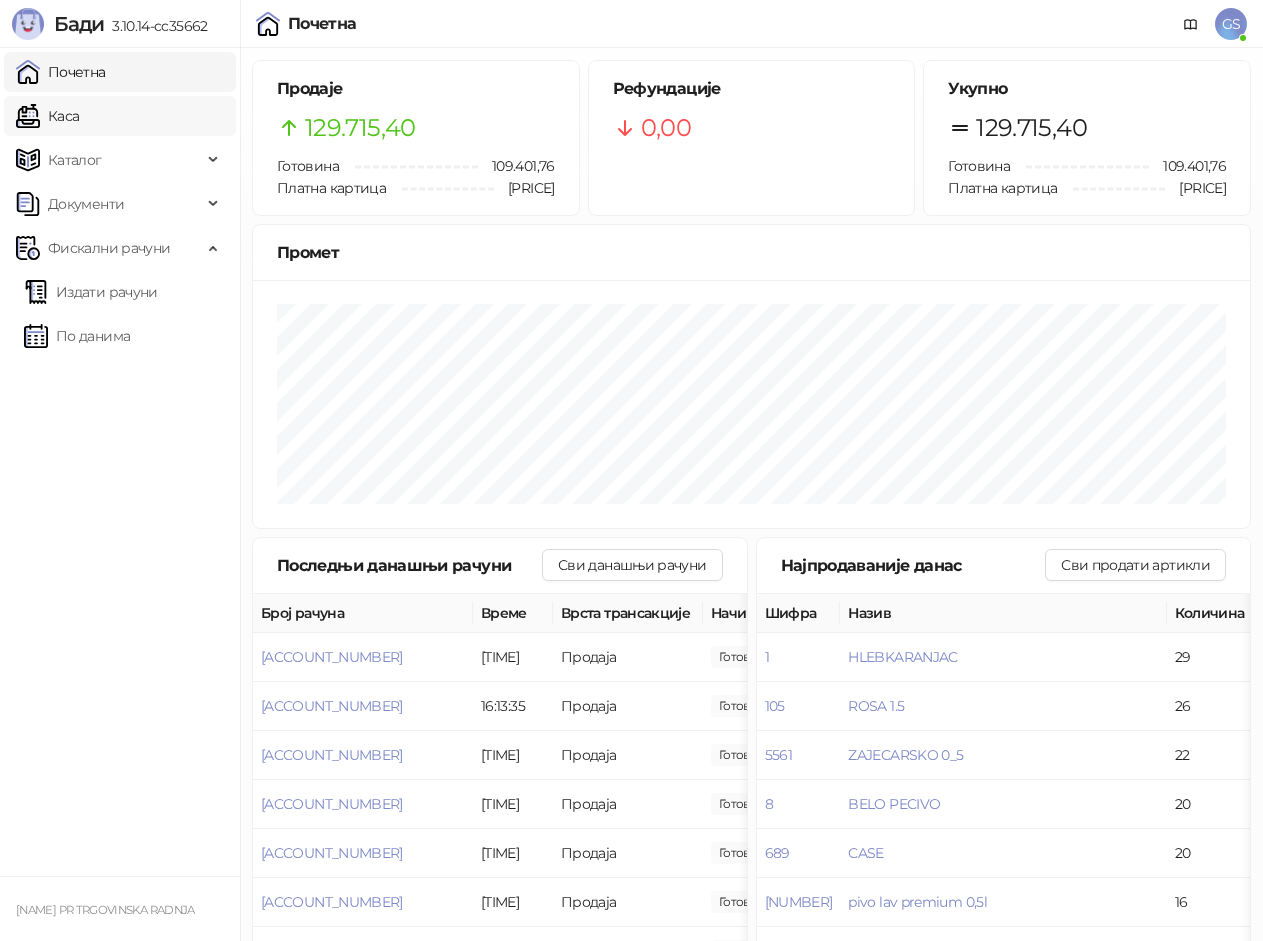 click on "Каса" at bounding box center [47, 116] 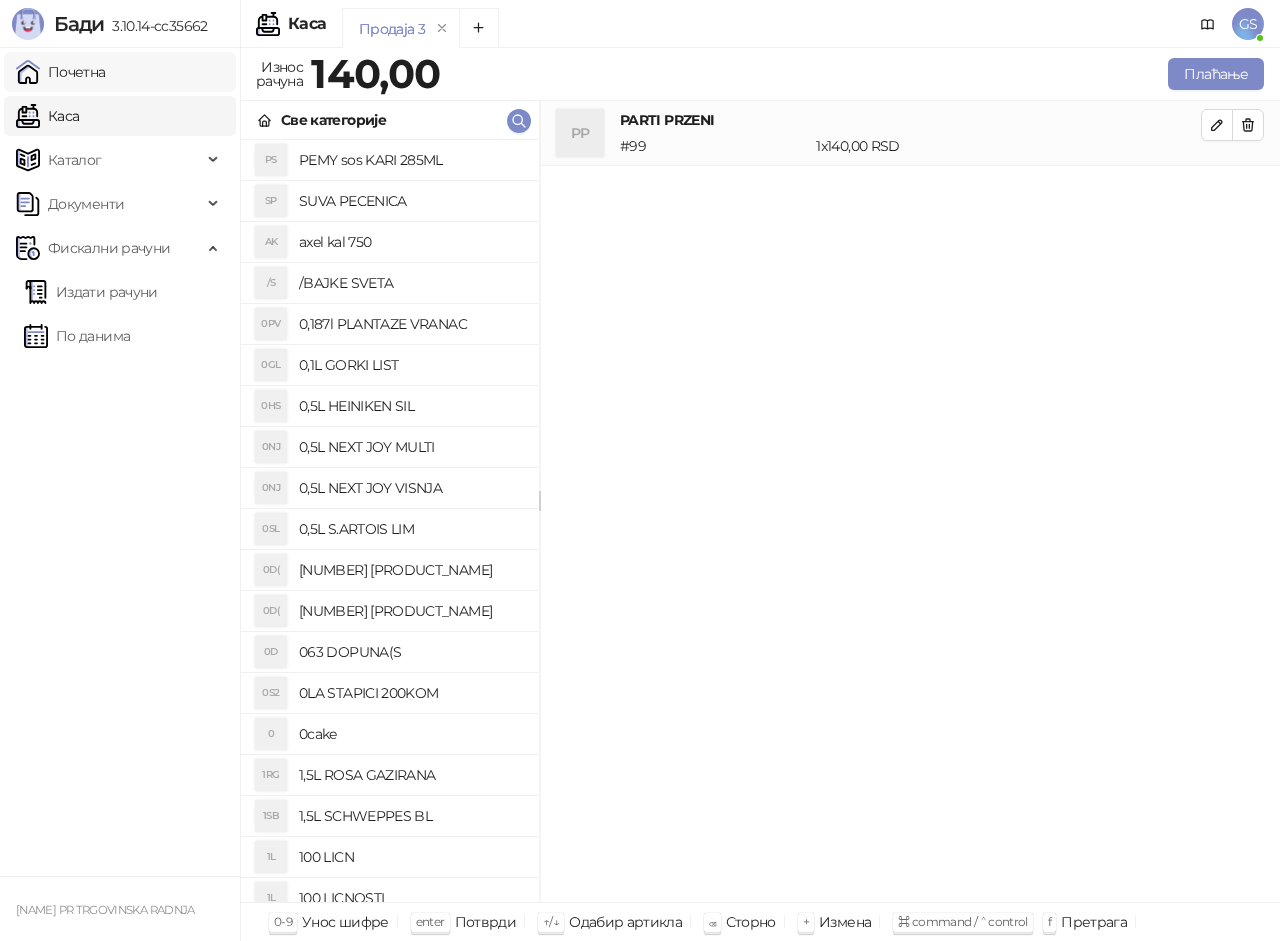 click on "Почетна" at bounding box center (61, 72) 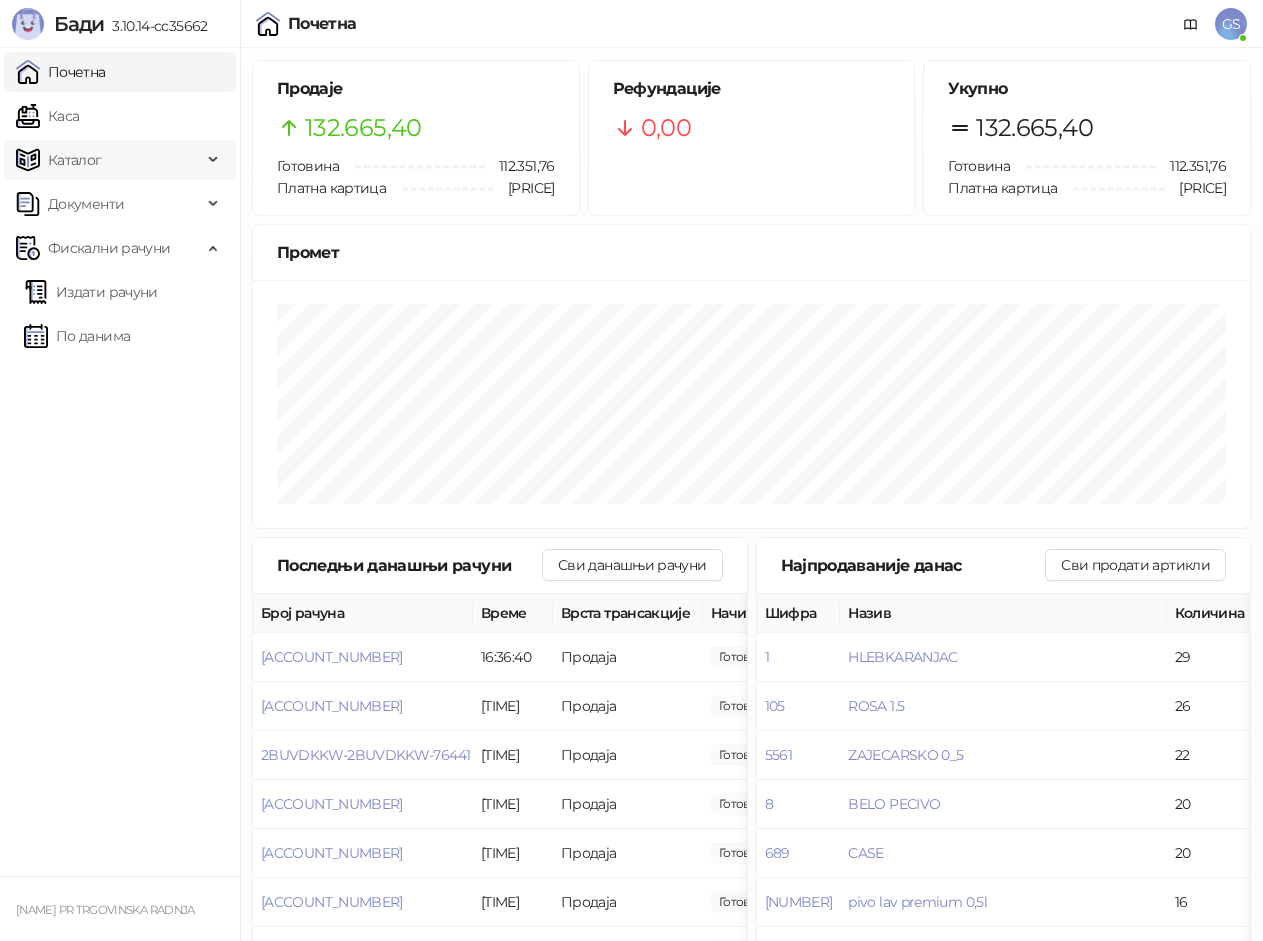 click on "Каталог" at bounding box center [109, 160] 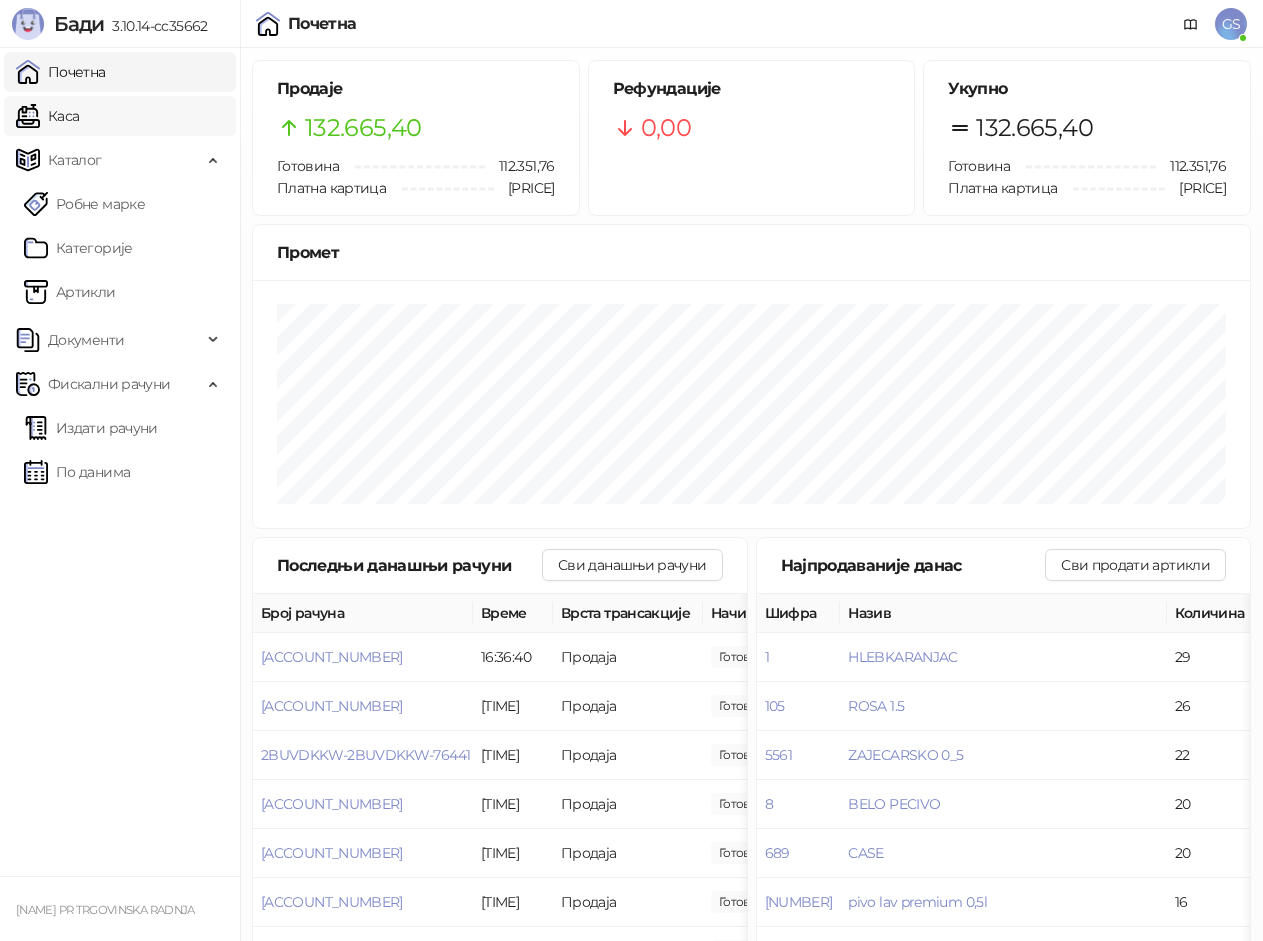 click on "Каса" at bounding box center (47, 116) 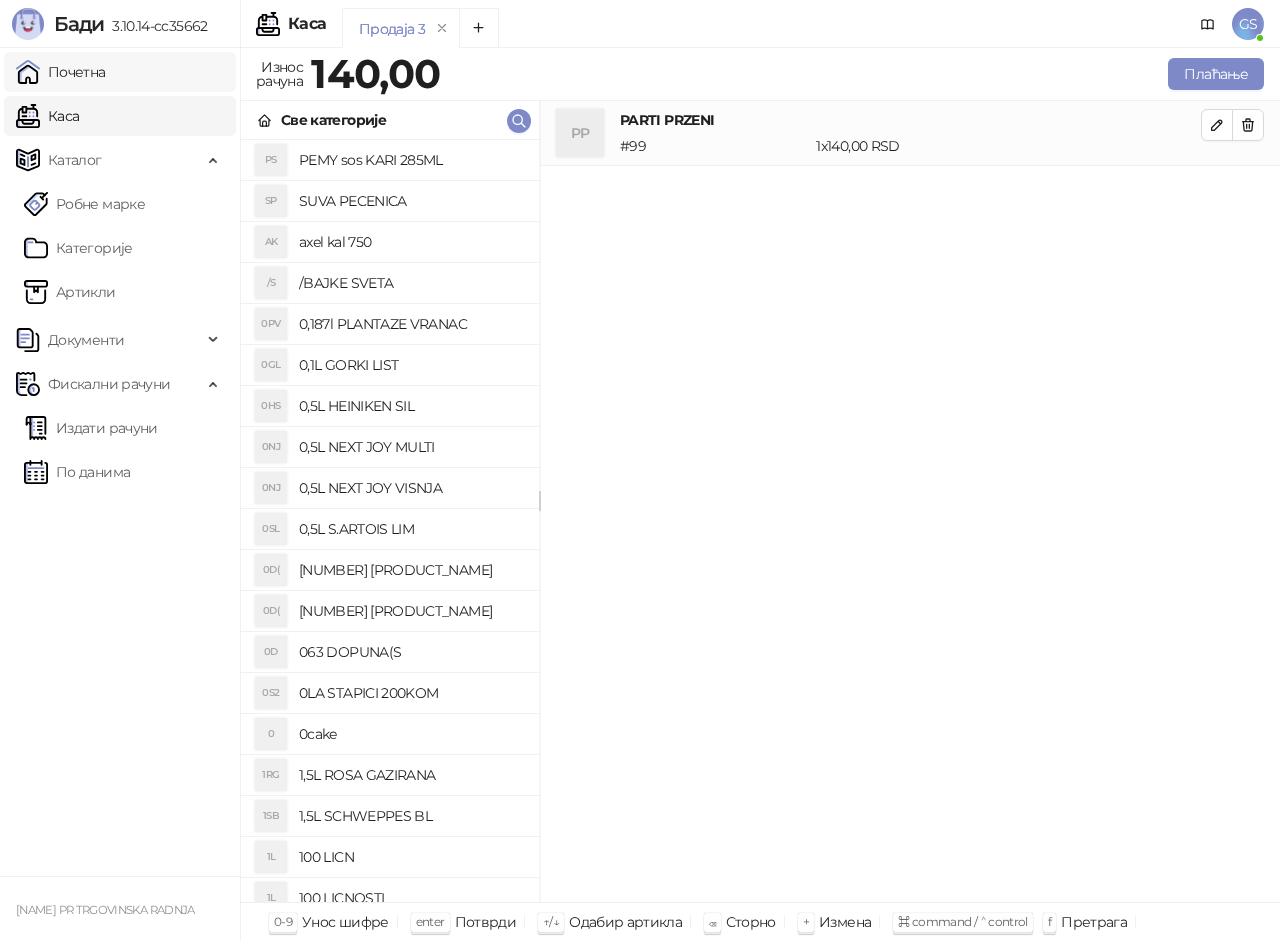 click on "Почетна" at bounding box center (61, 72) 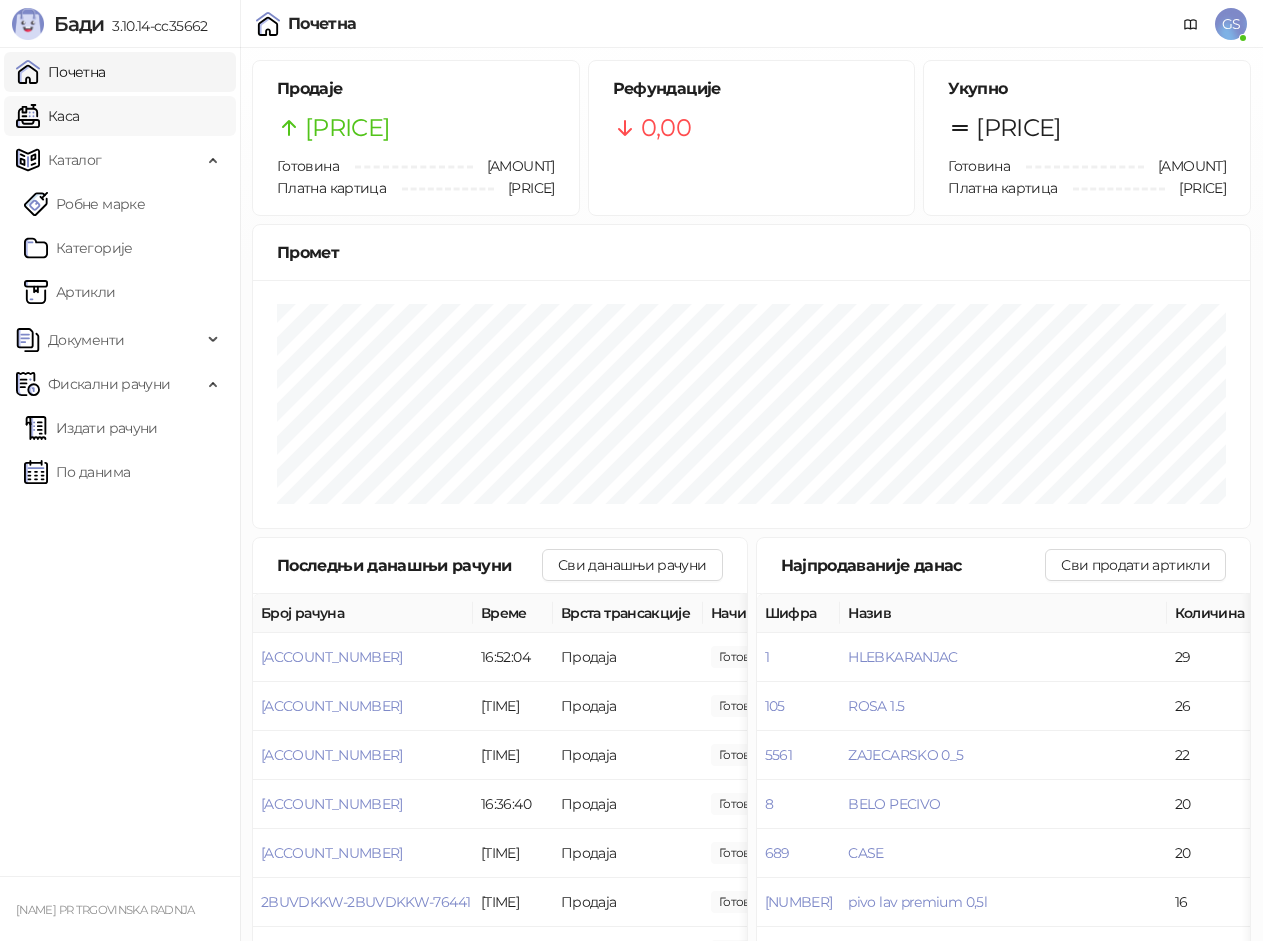 click on "Каса" at bounding box center (47, 116) 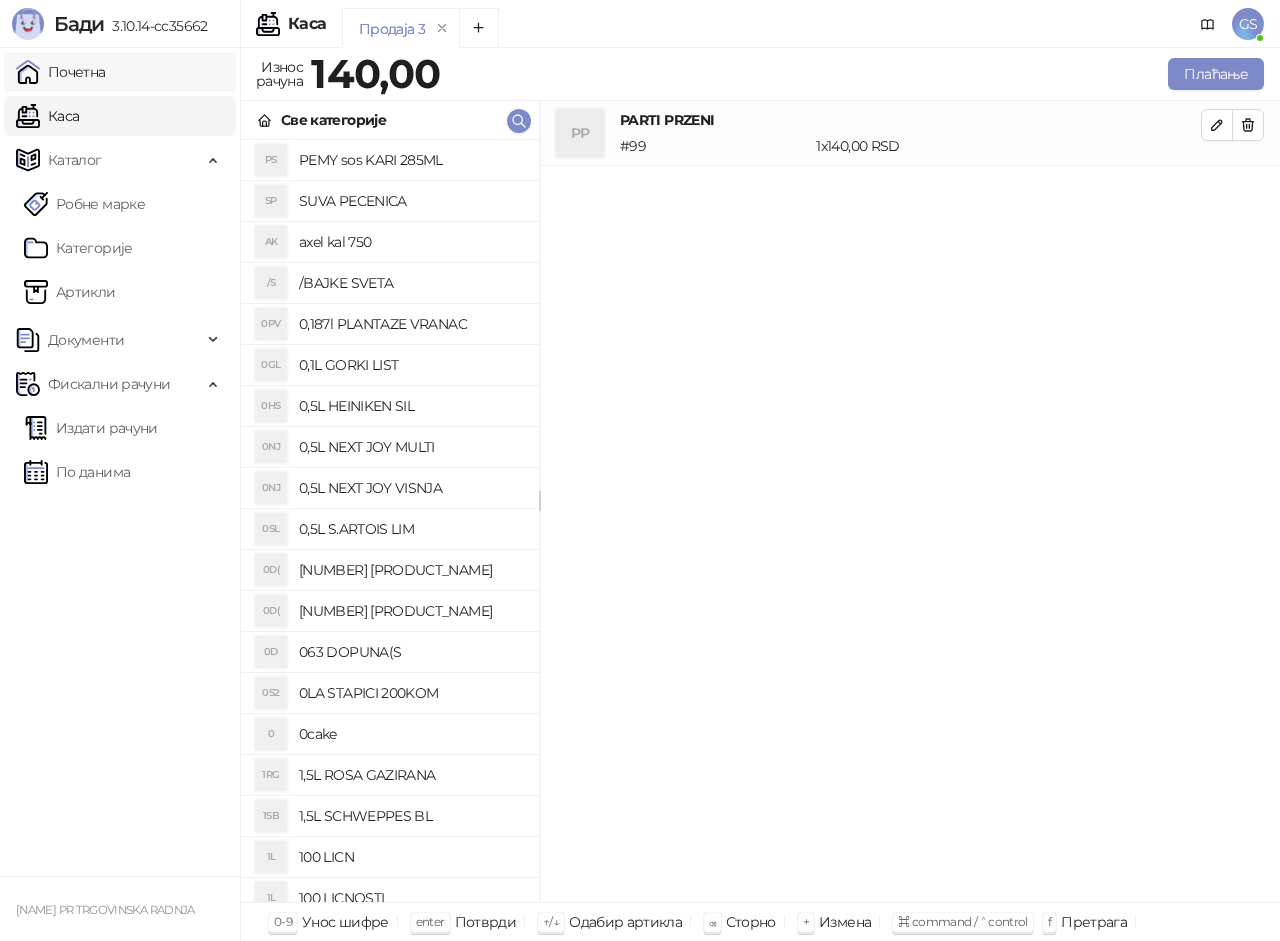click on "Почетна" at bounding box center [61, 72] 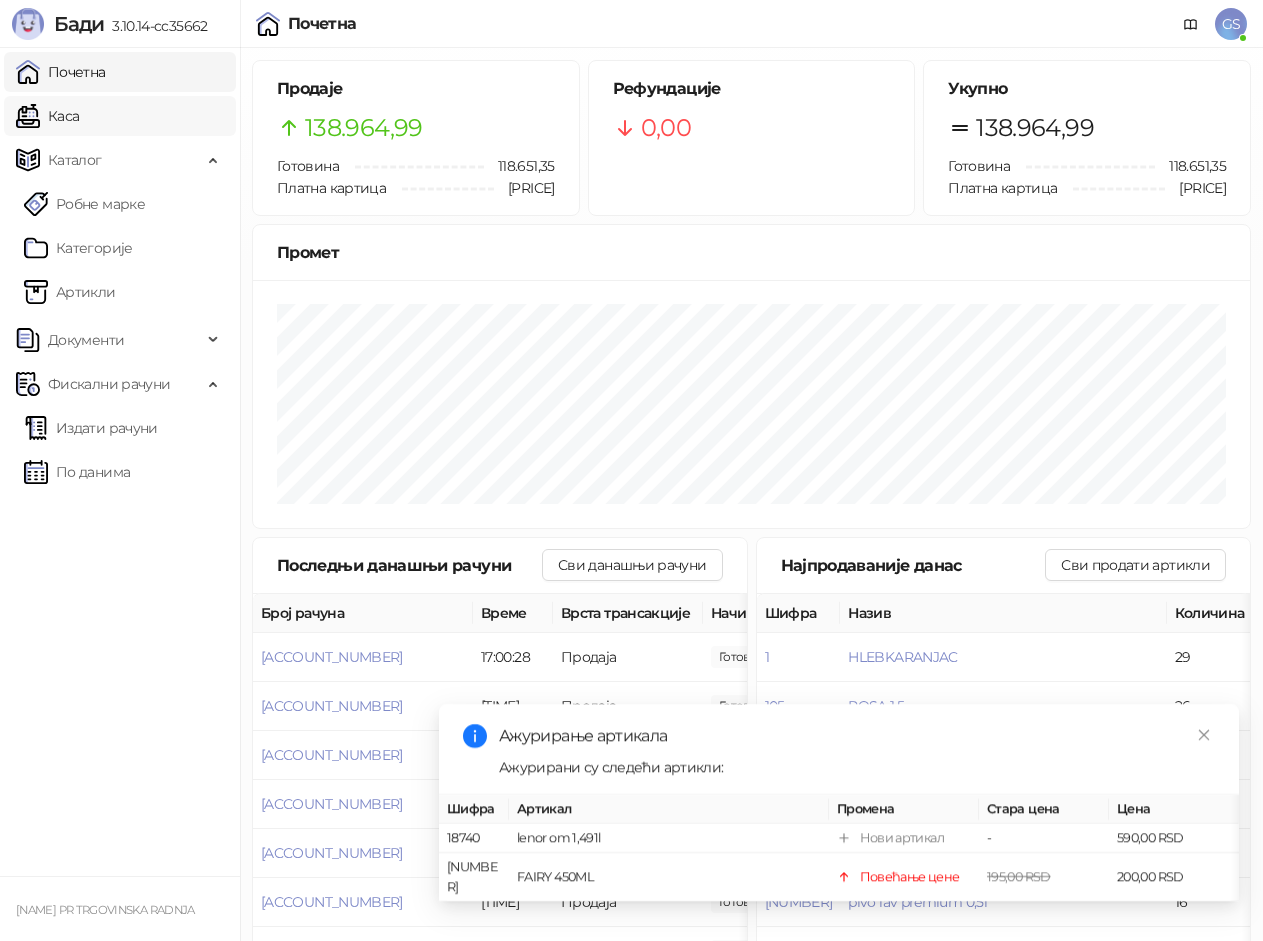 click on "Каса" at bounding box center (47, 116) 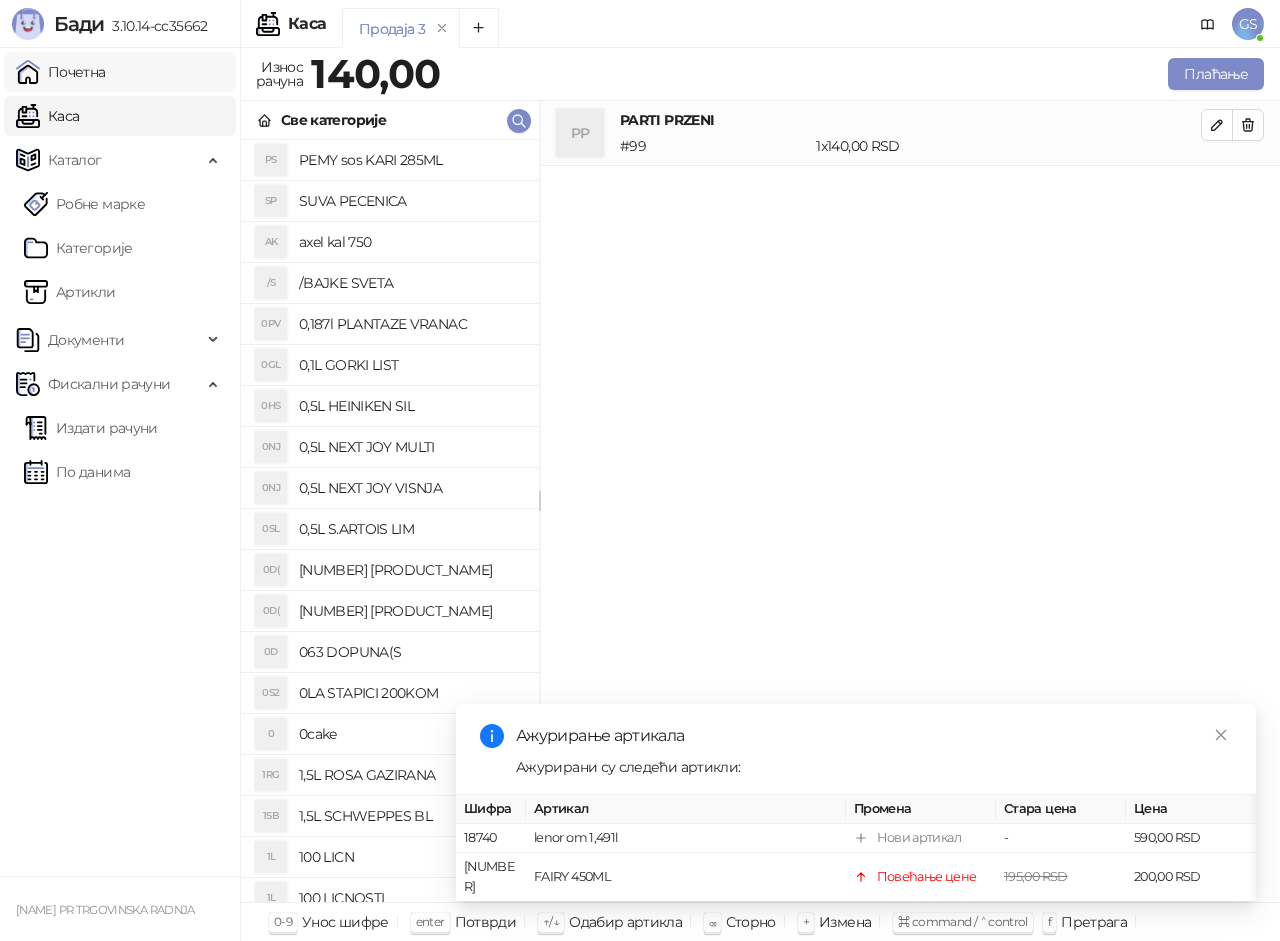 click on "Почетна" at bounding box center (61, 72) 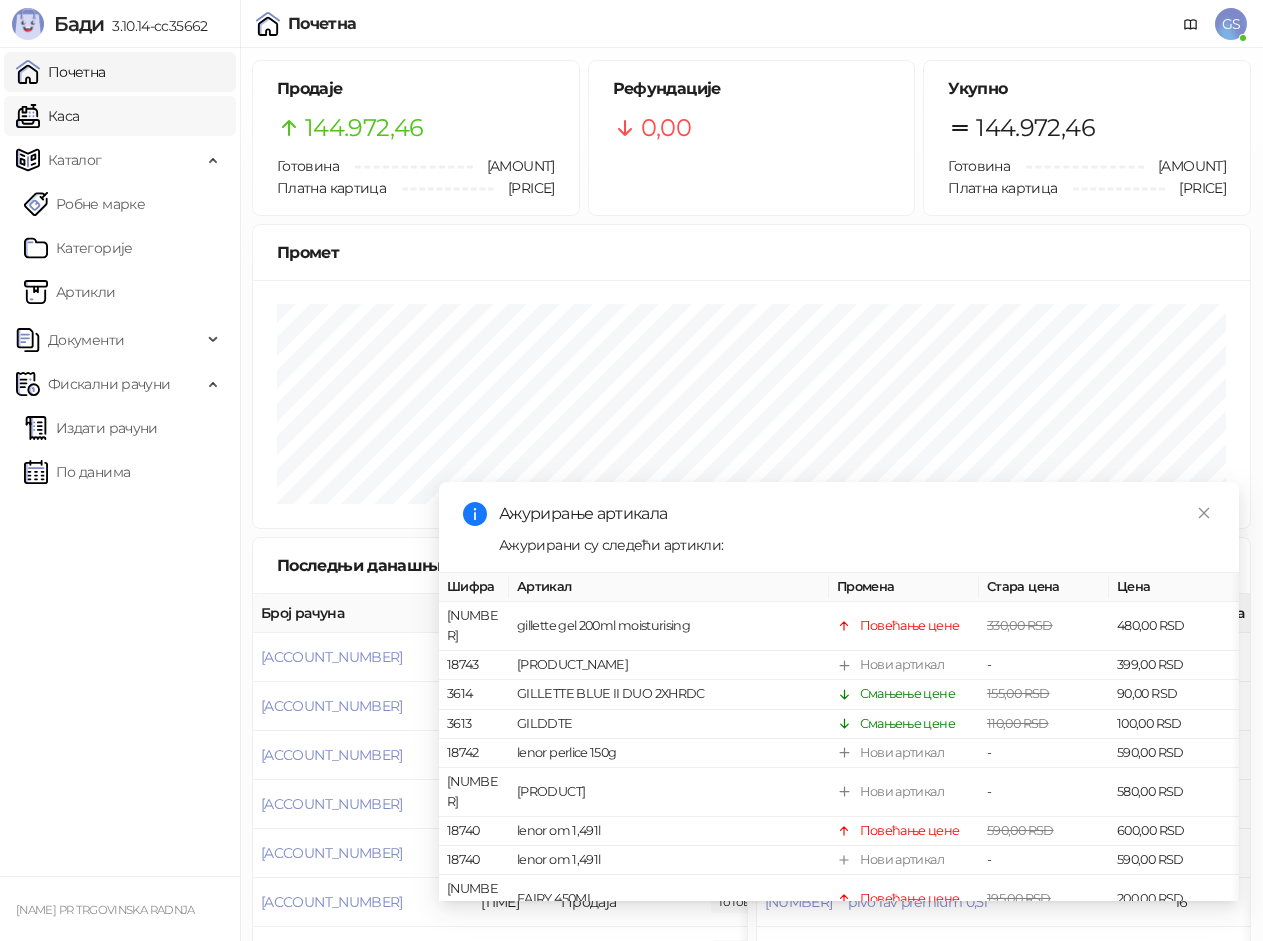 click on "Каса" at bounding box center [47, 116] 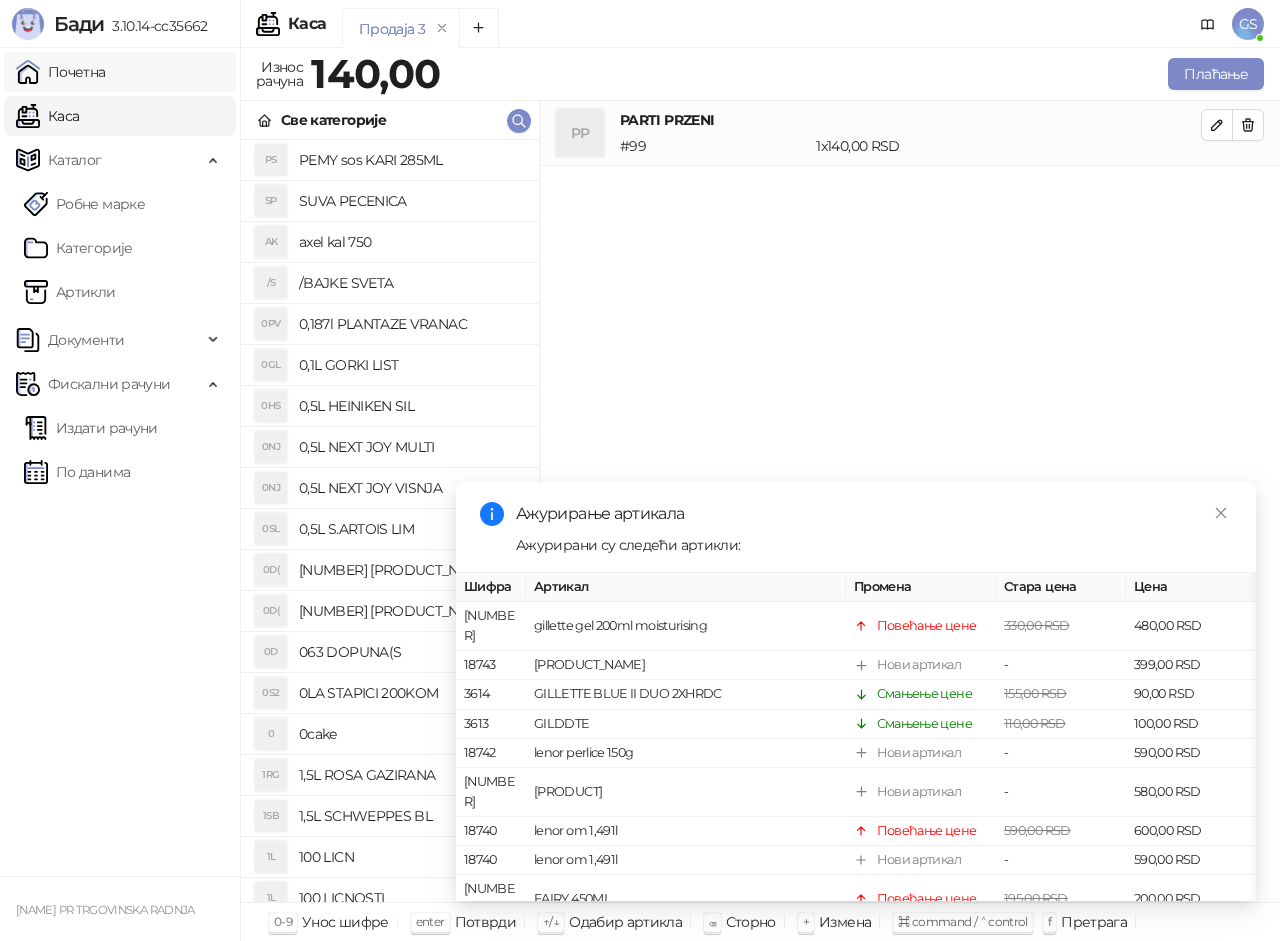 click on "Почетна" at bounding box center [61, 72] 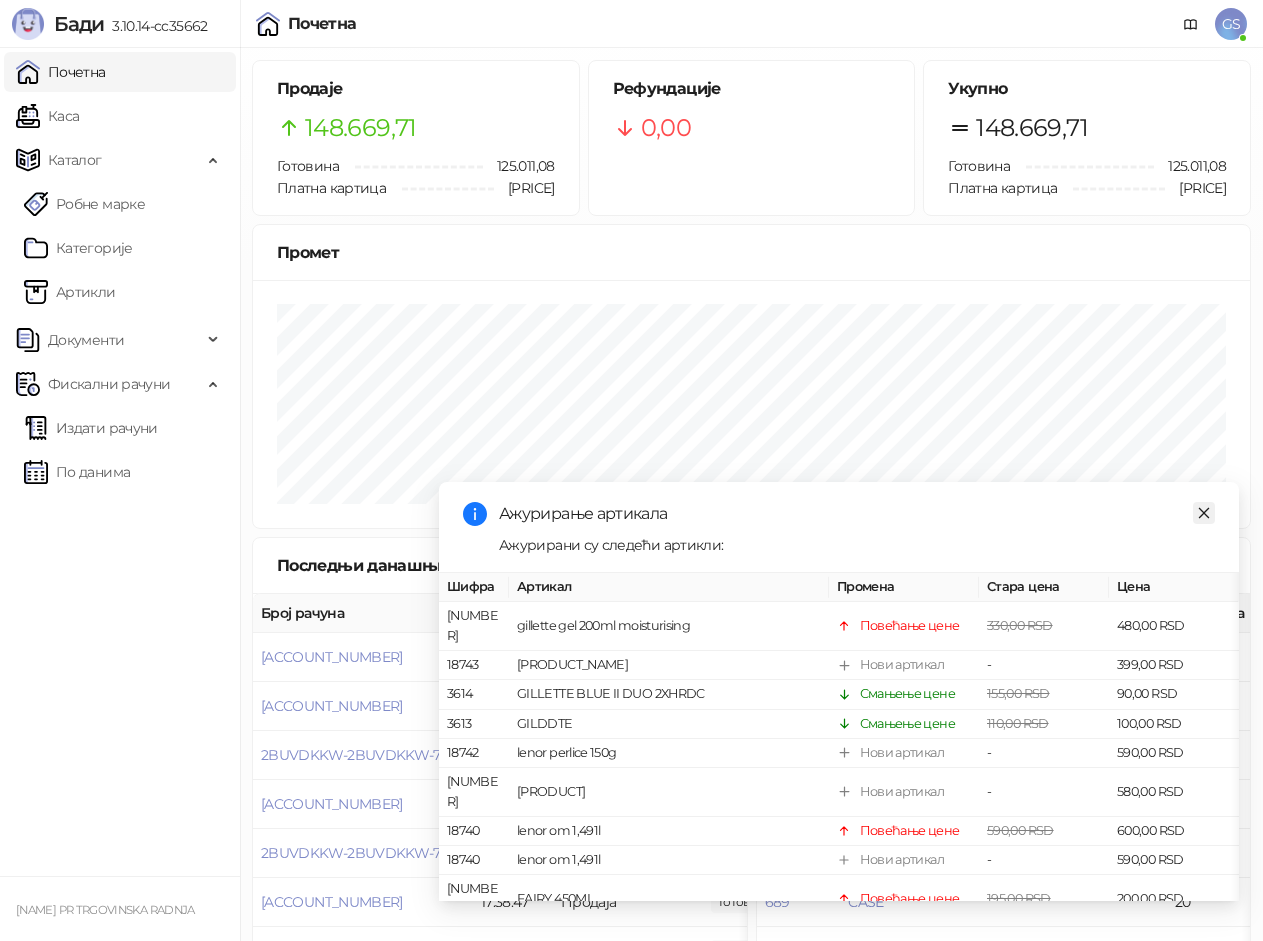 click 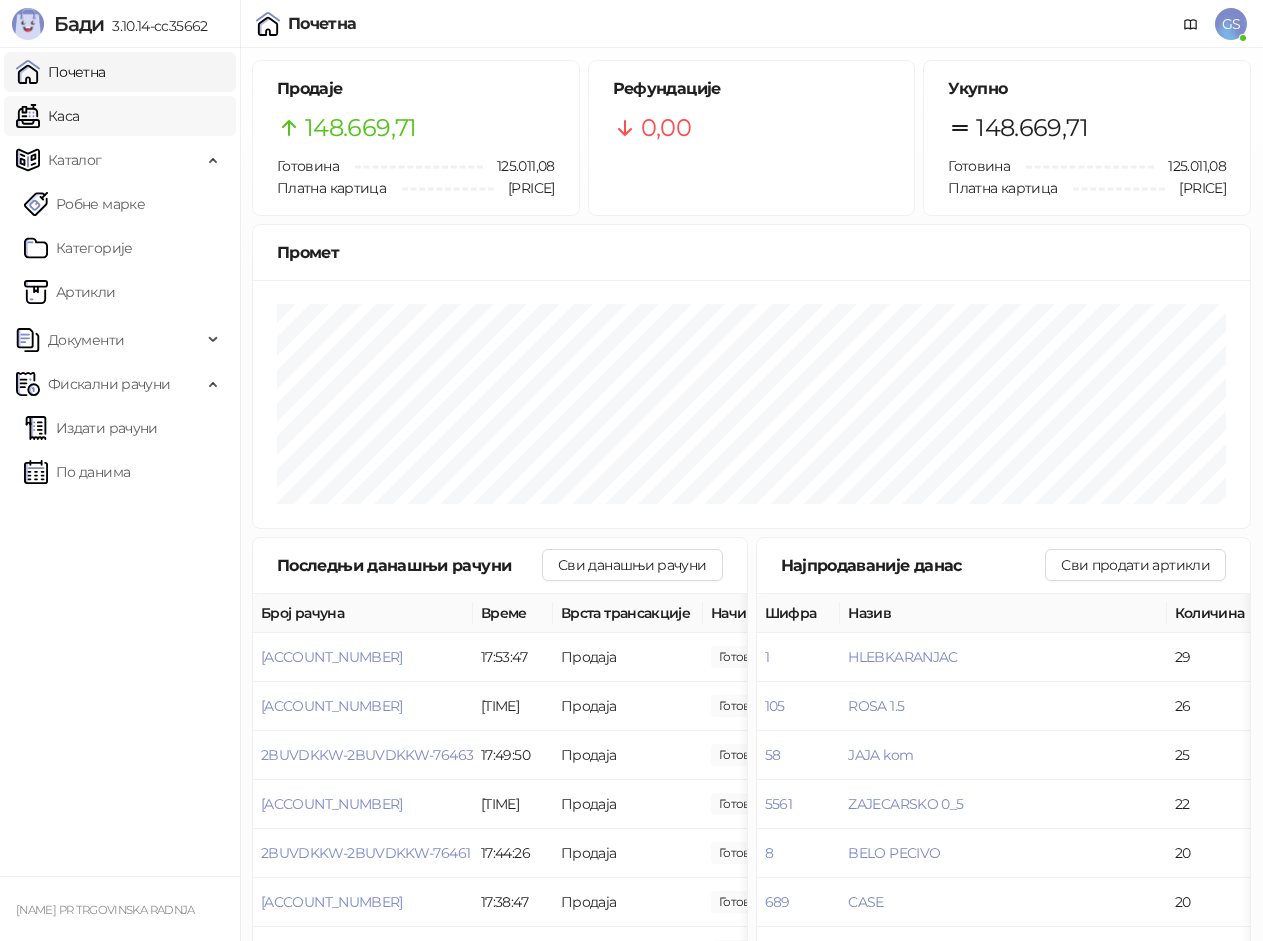 click on "Каса" at bounding box center [47, 116] 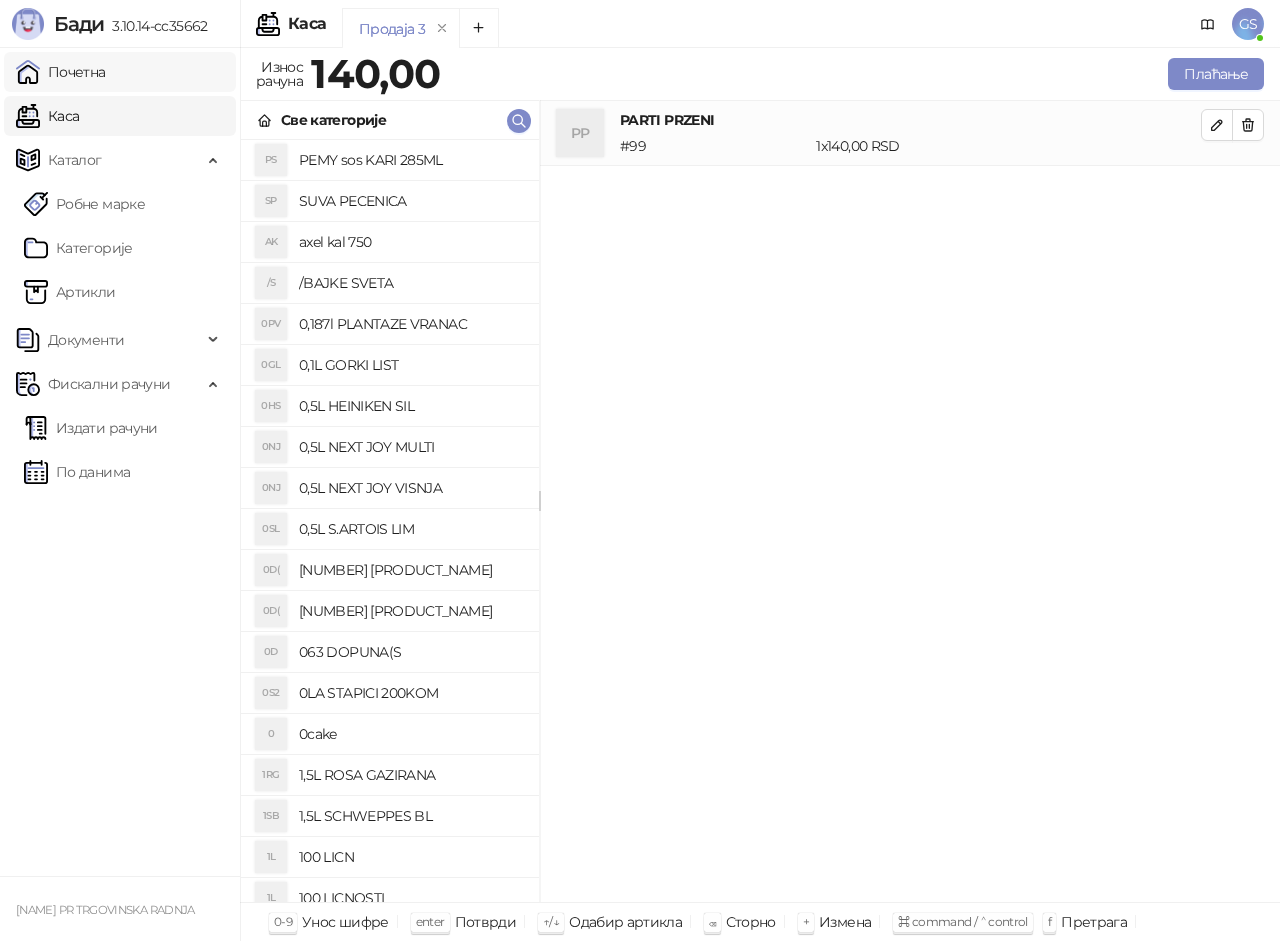 click on "Почетна" at bounding box center [61, 72] 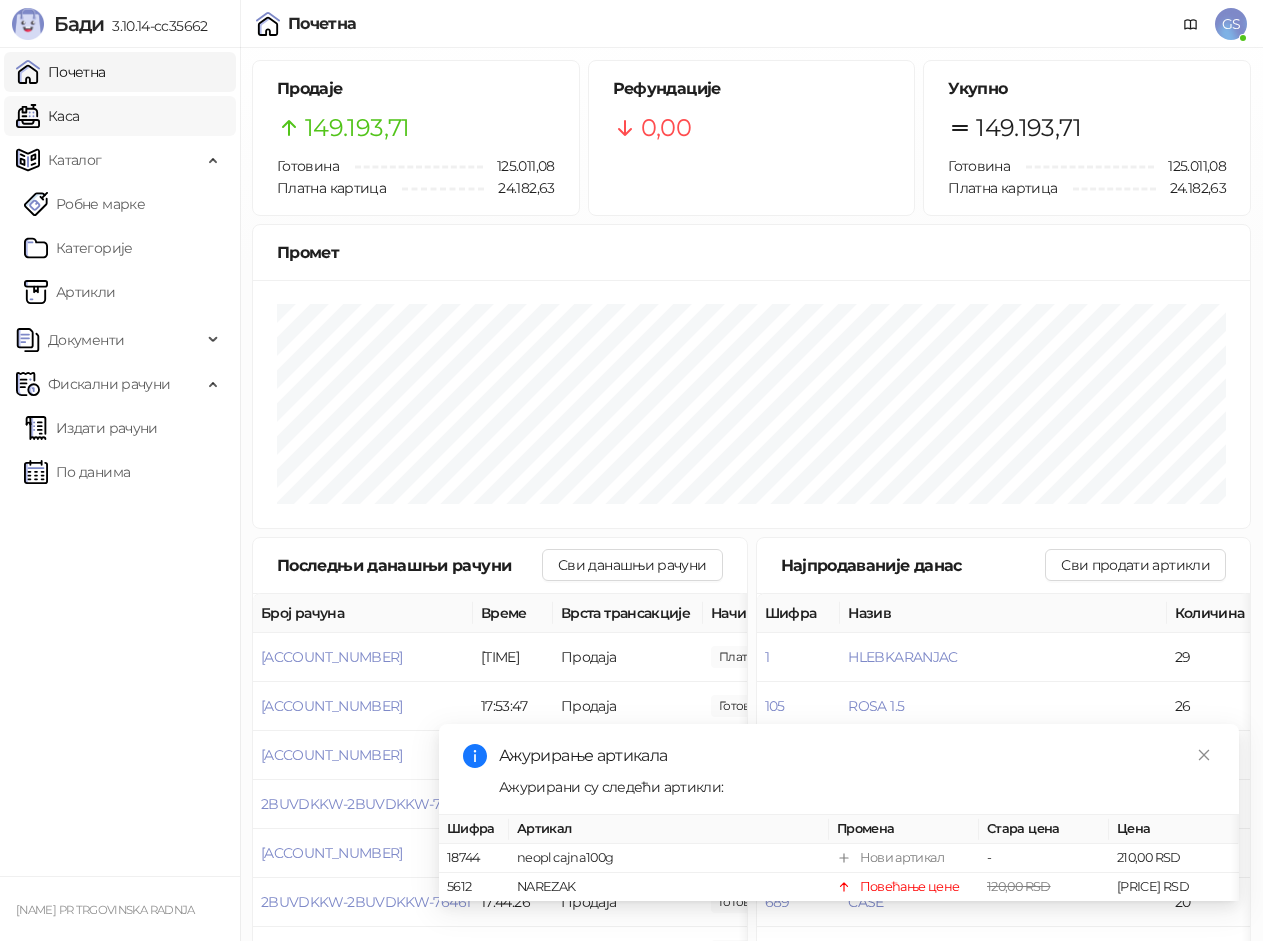 click on "Каса" at bounding box center (47, 116) 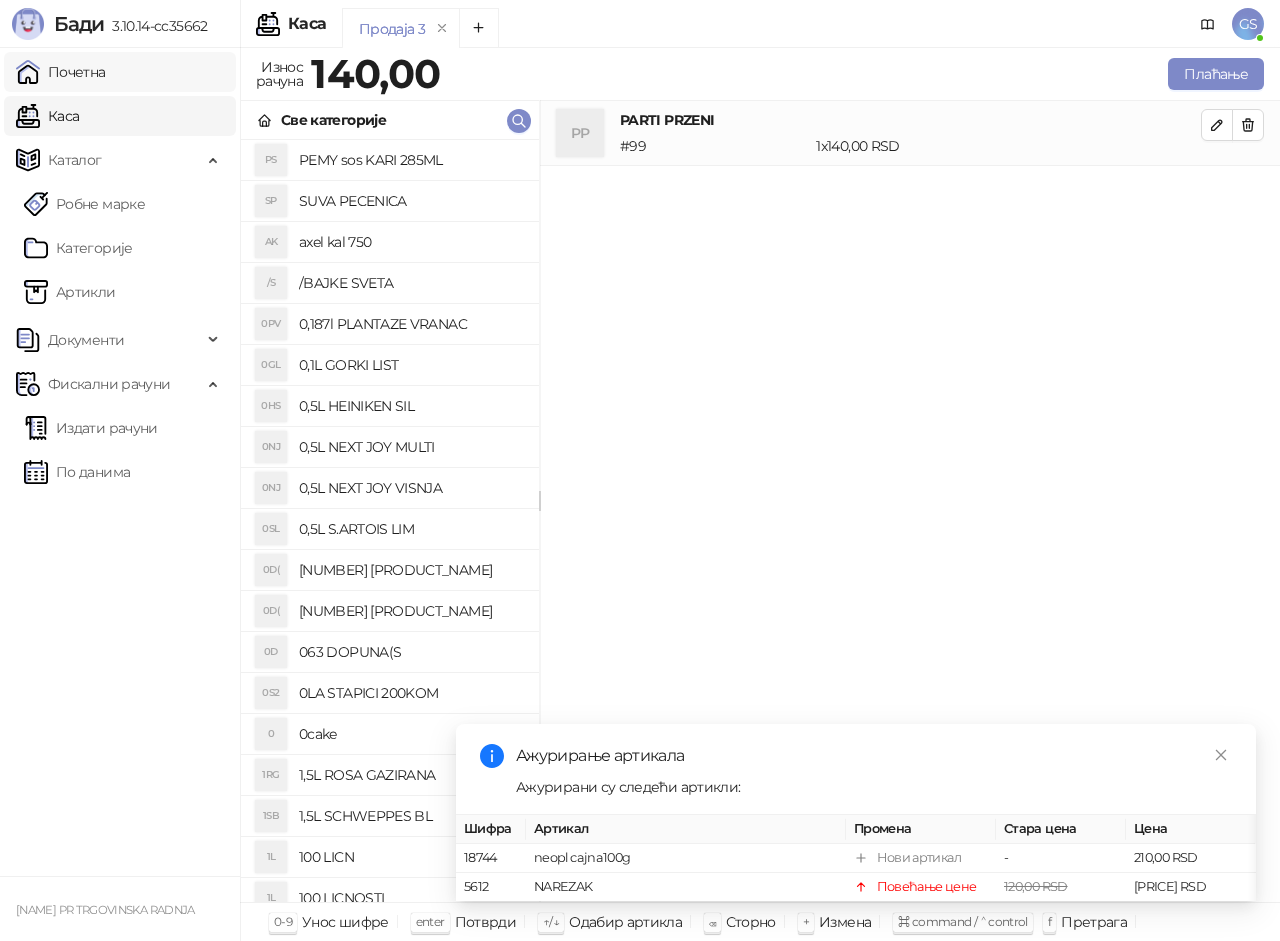 click on "Почетна" at bounding box center [61, 72] 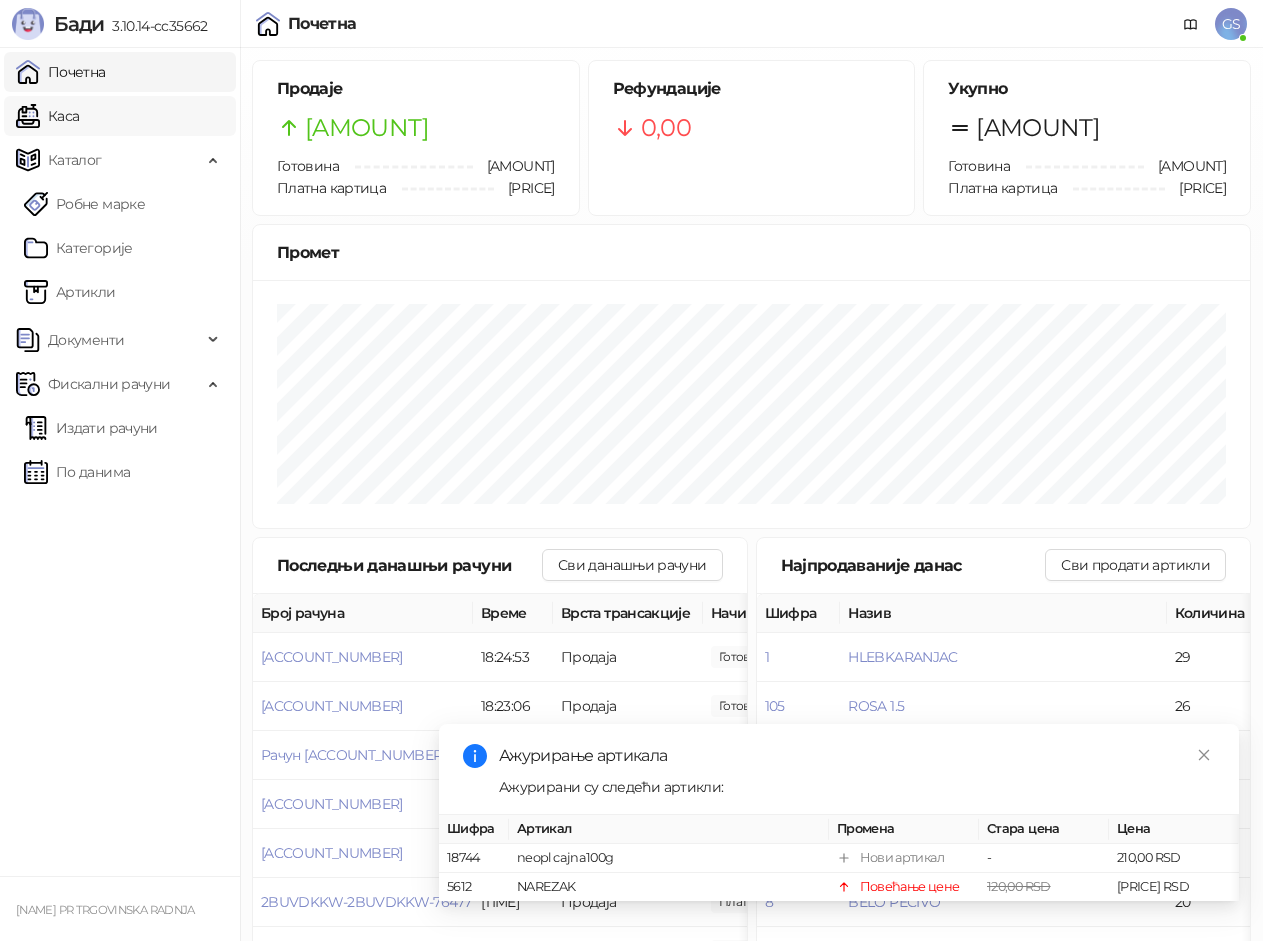 click on "Каса" at bounding box center (47, 116) 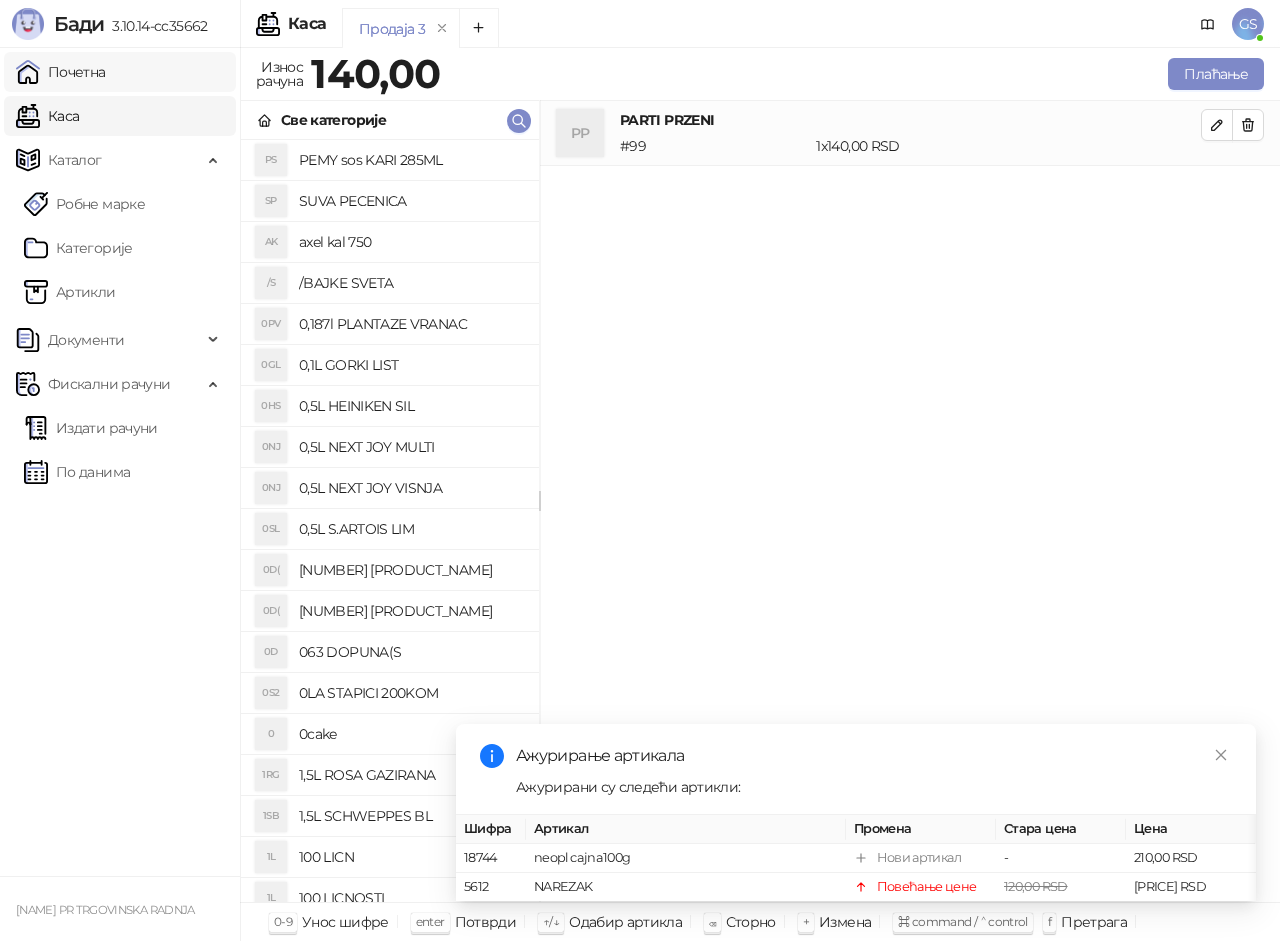 click on "Почетна" at bounding box center (61, 72) 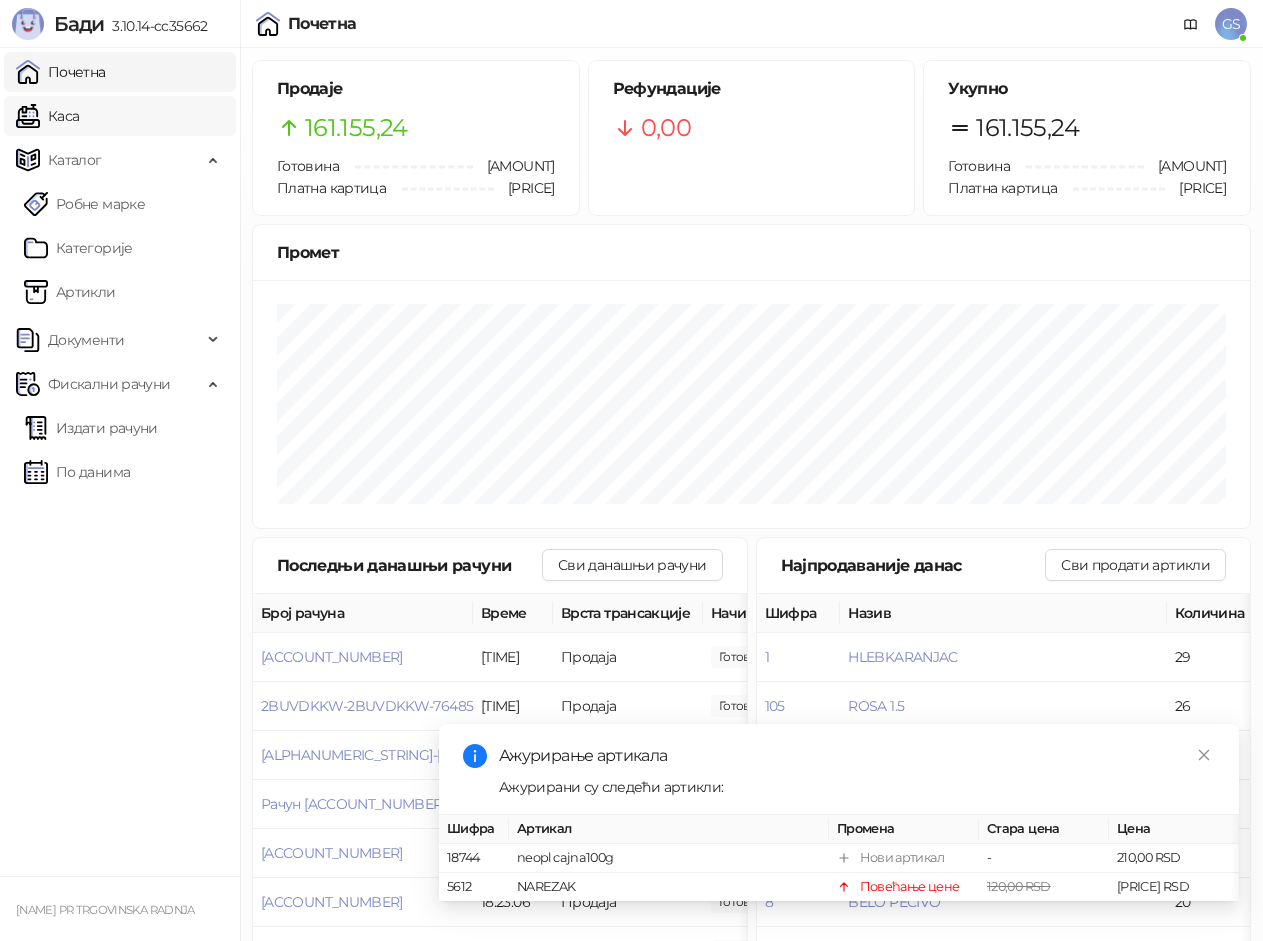 click on "Каса" at bounding box center (47, 116) 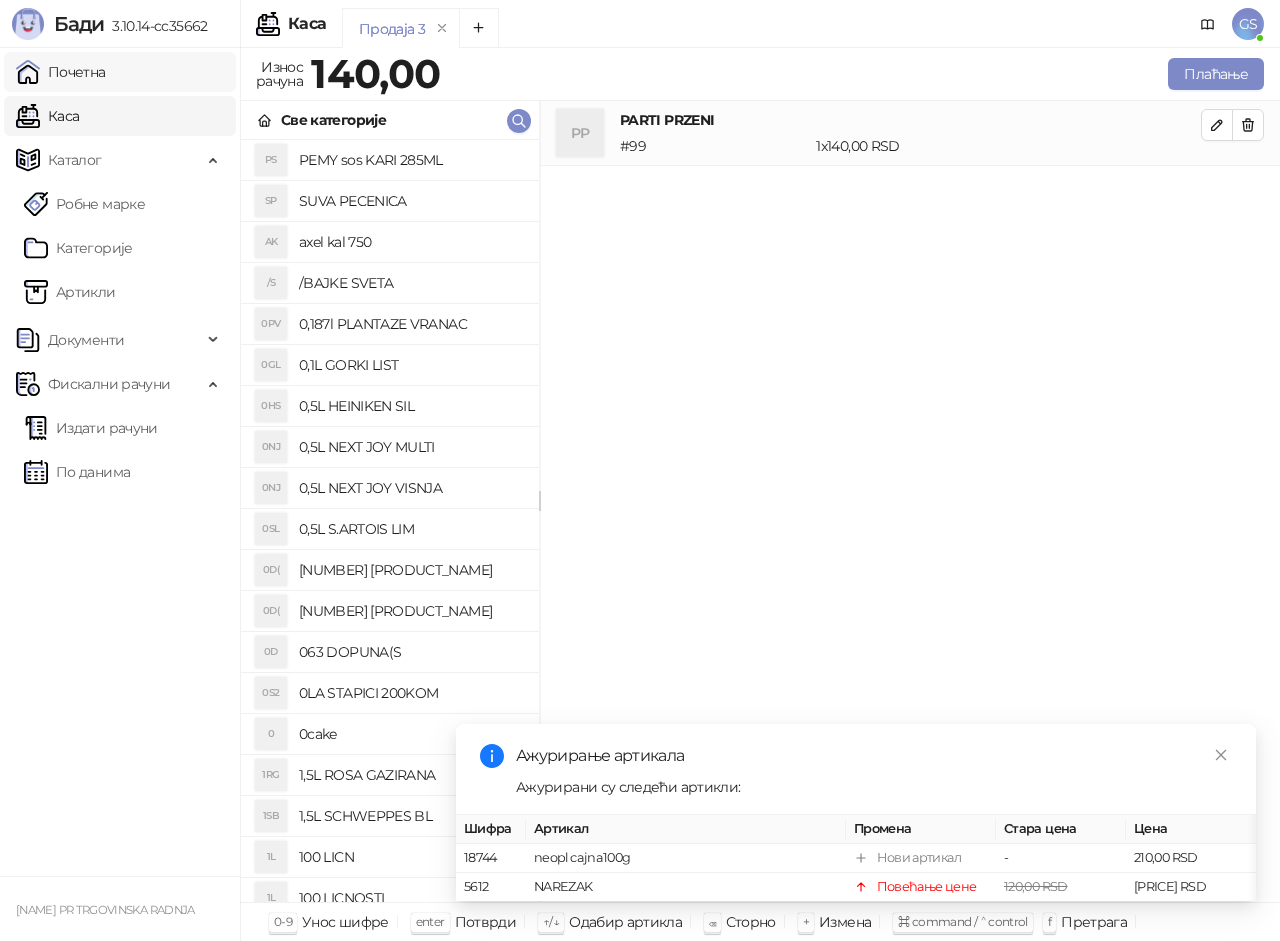 click on "Почетна" at bounding box center (61, 72) 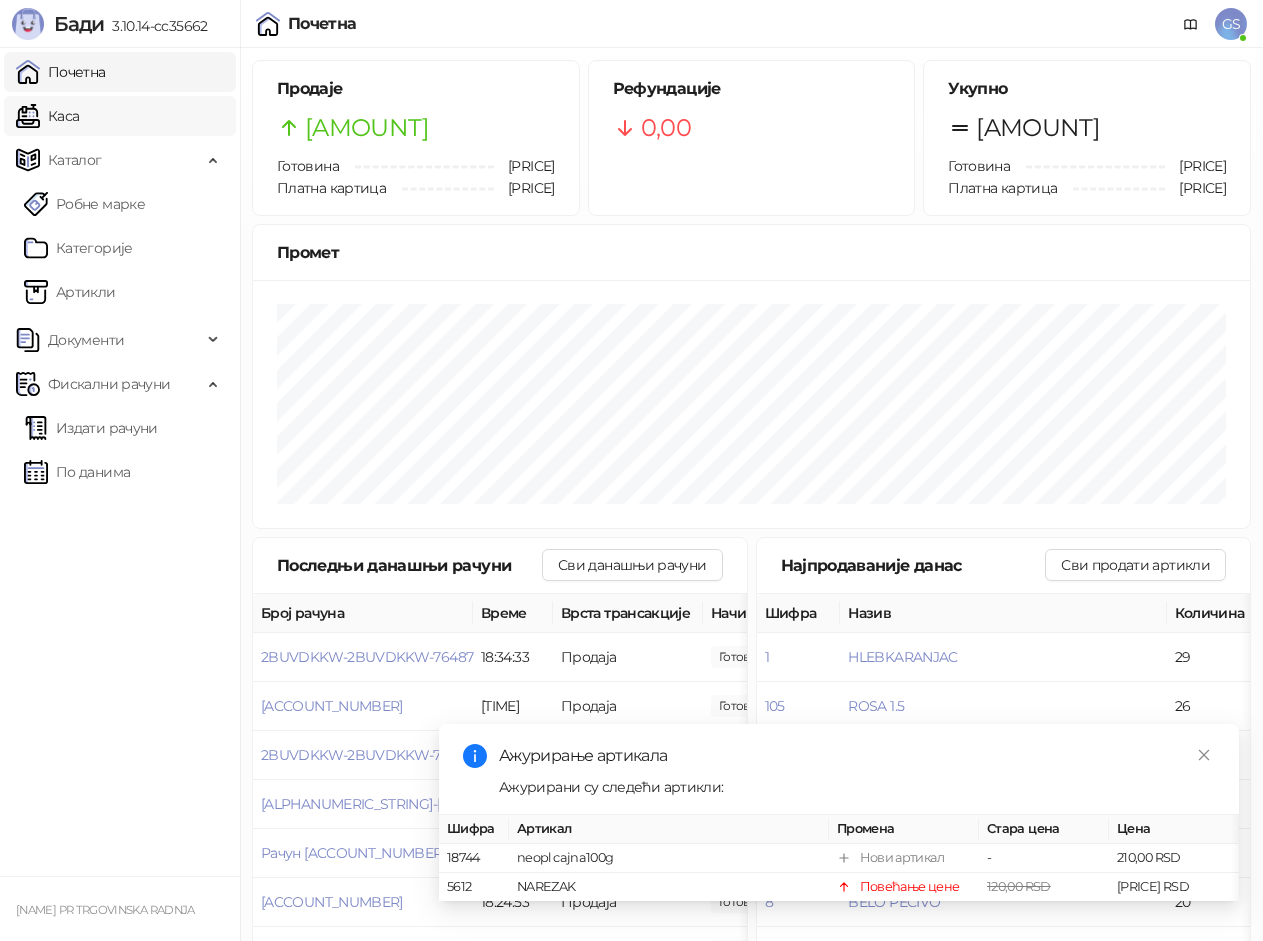 click on "Каса" at bounding box center [47, 116] 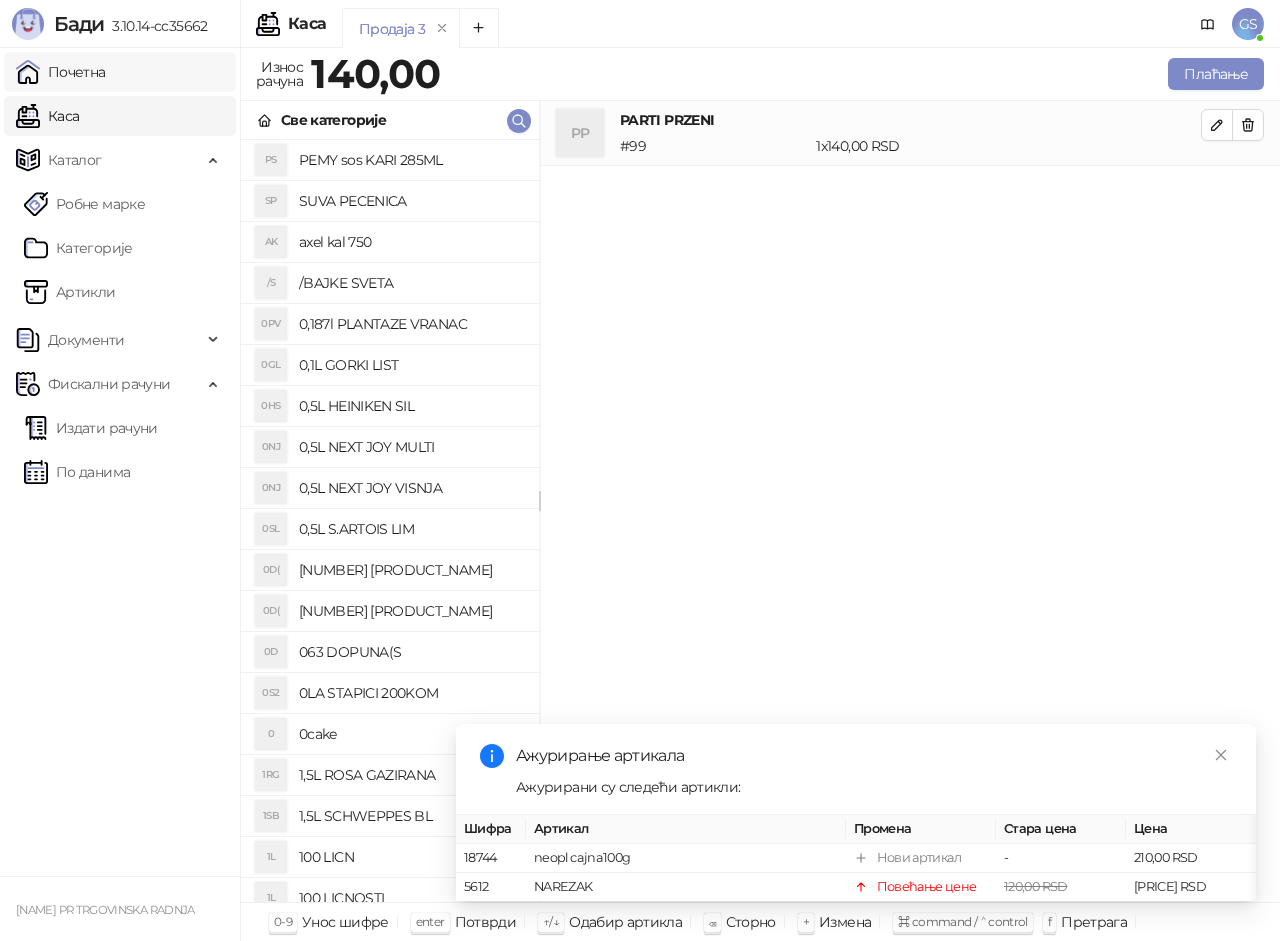 click on "Почетна" at bounding box center [61, 72] 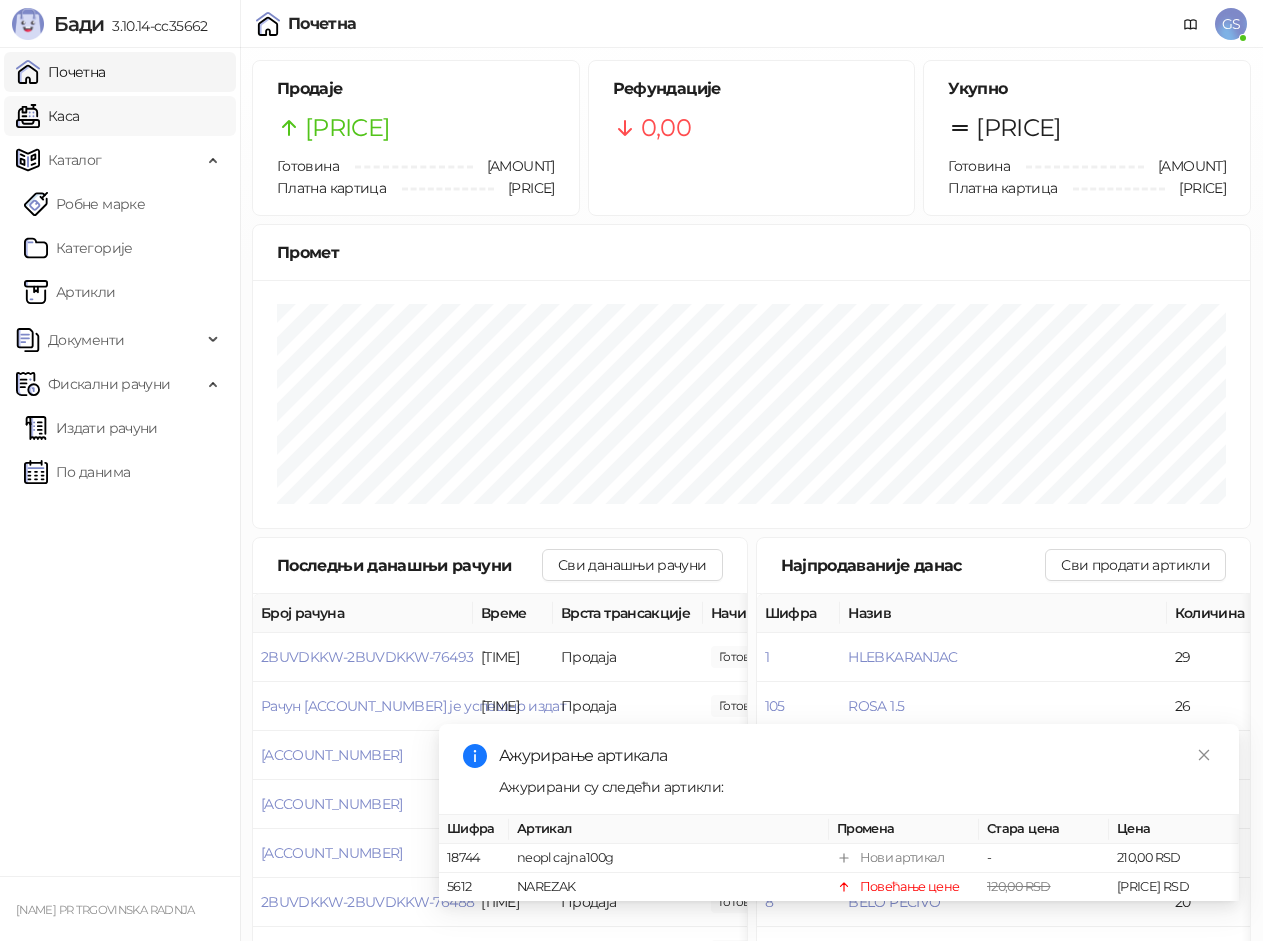 click on "Каса" at bounding box center (47, 116) 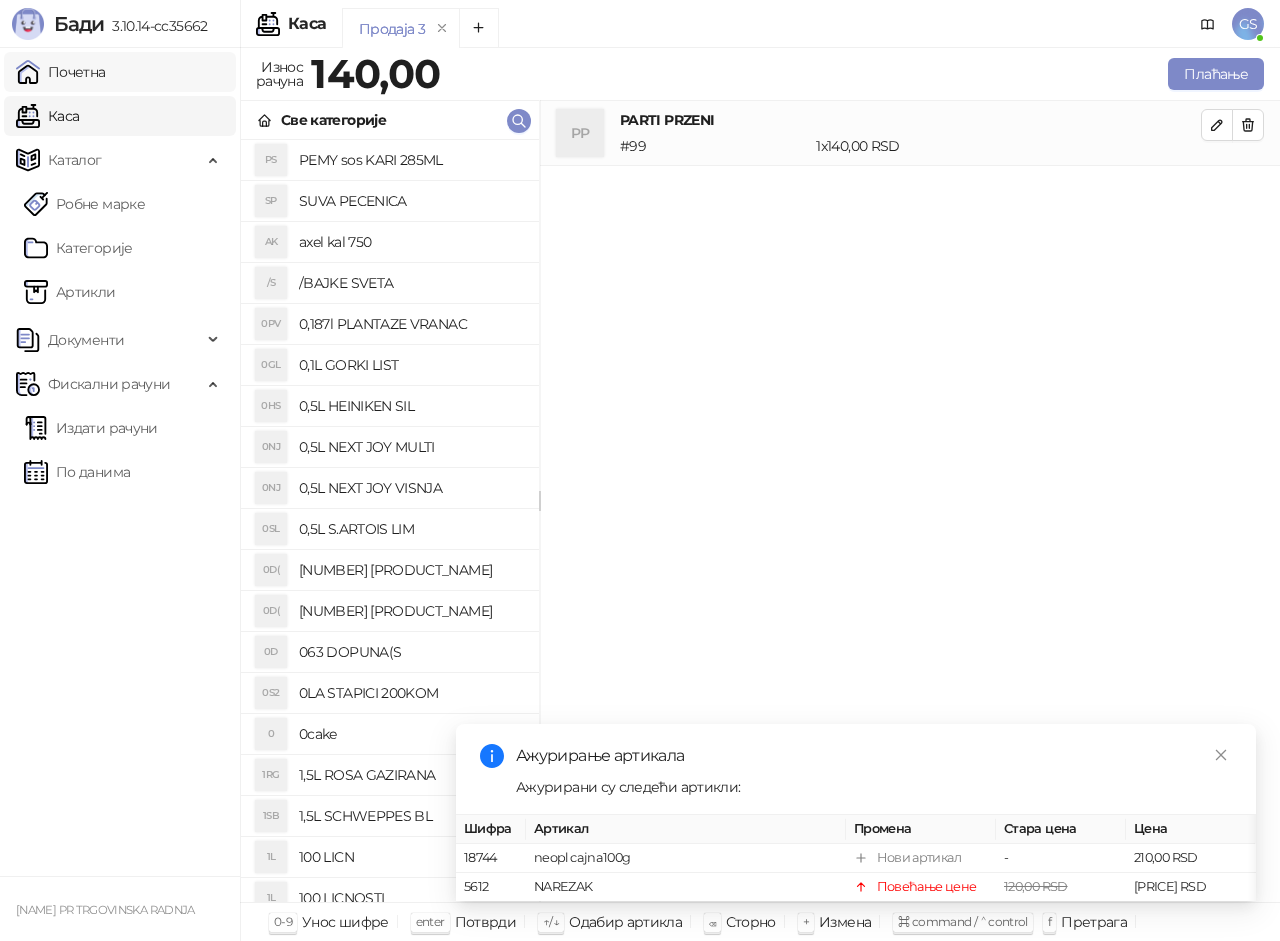 click on "Почетна" at bounding box center (61, 72) 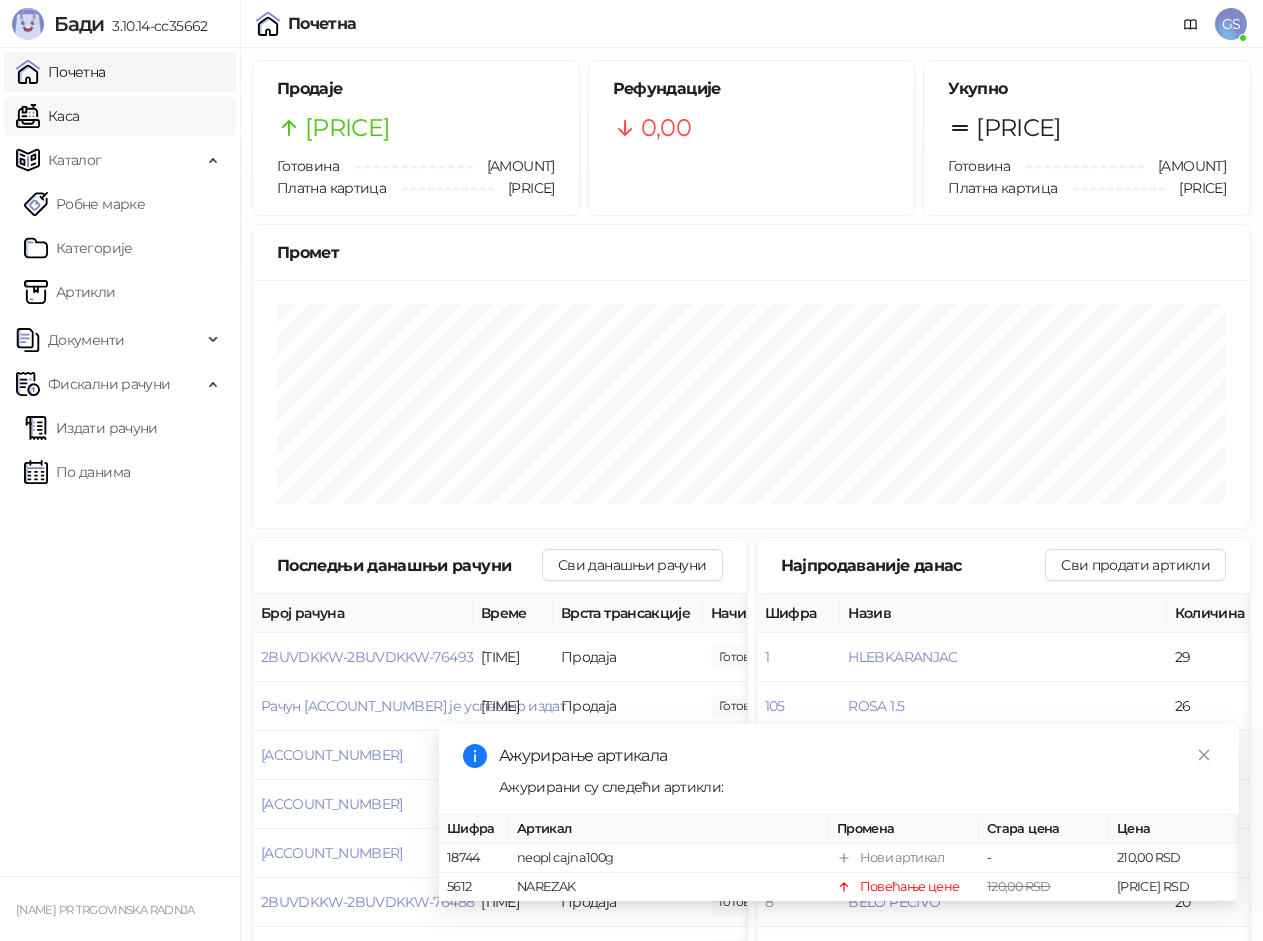 click on "Каса" at bounding box center [47, 116] 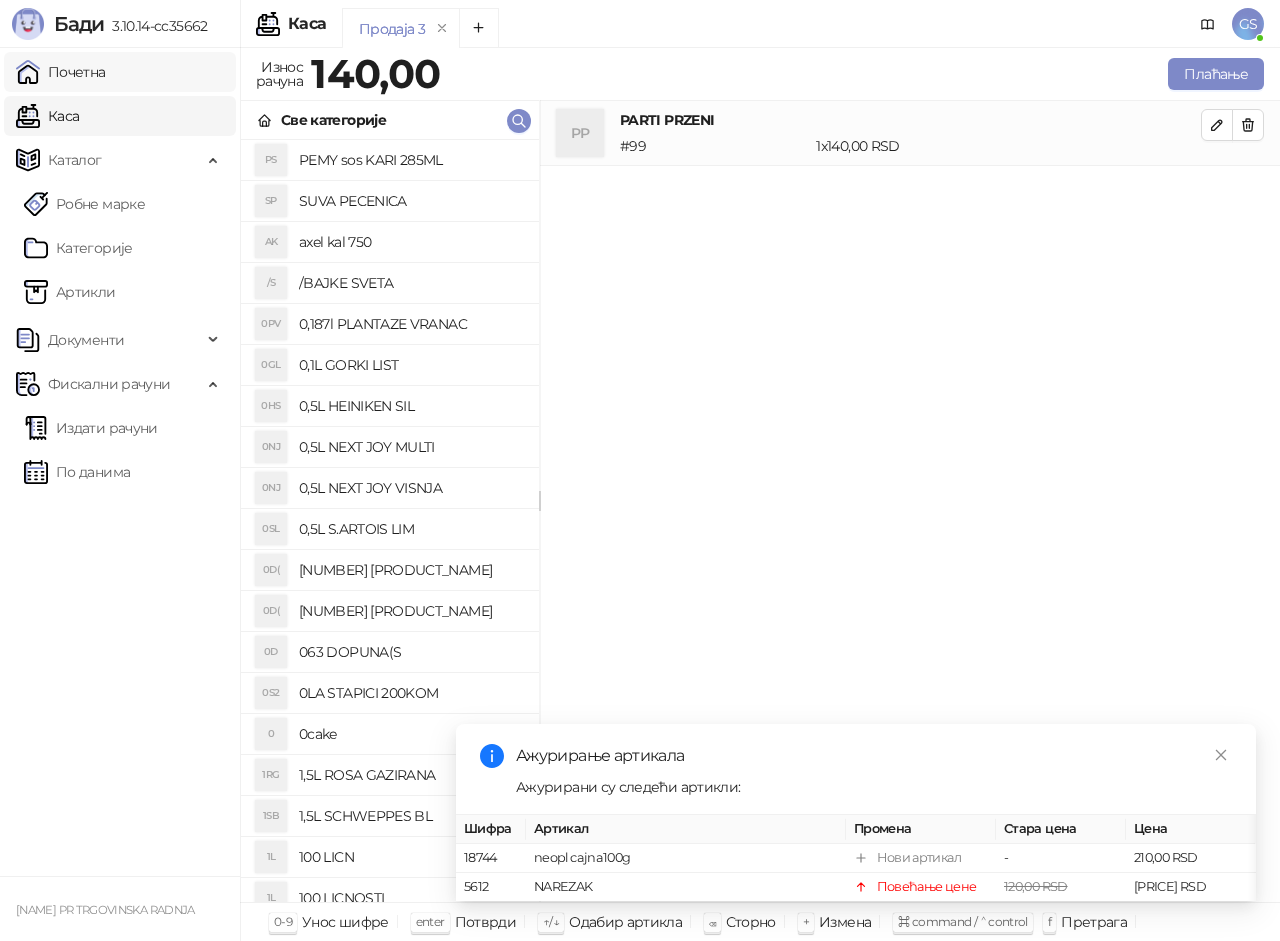 click on "Почетна" at bounding box center (61, 72) 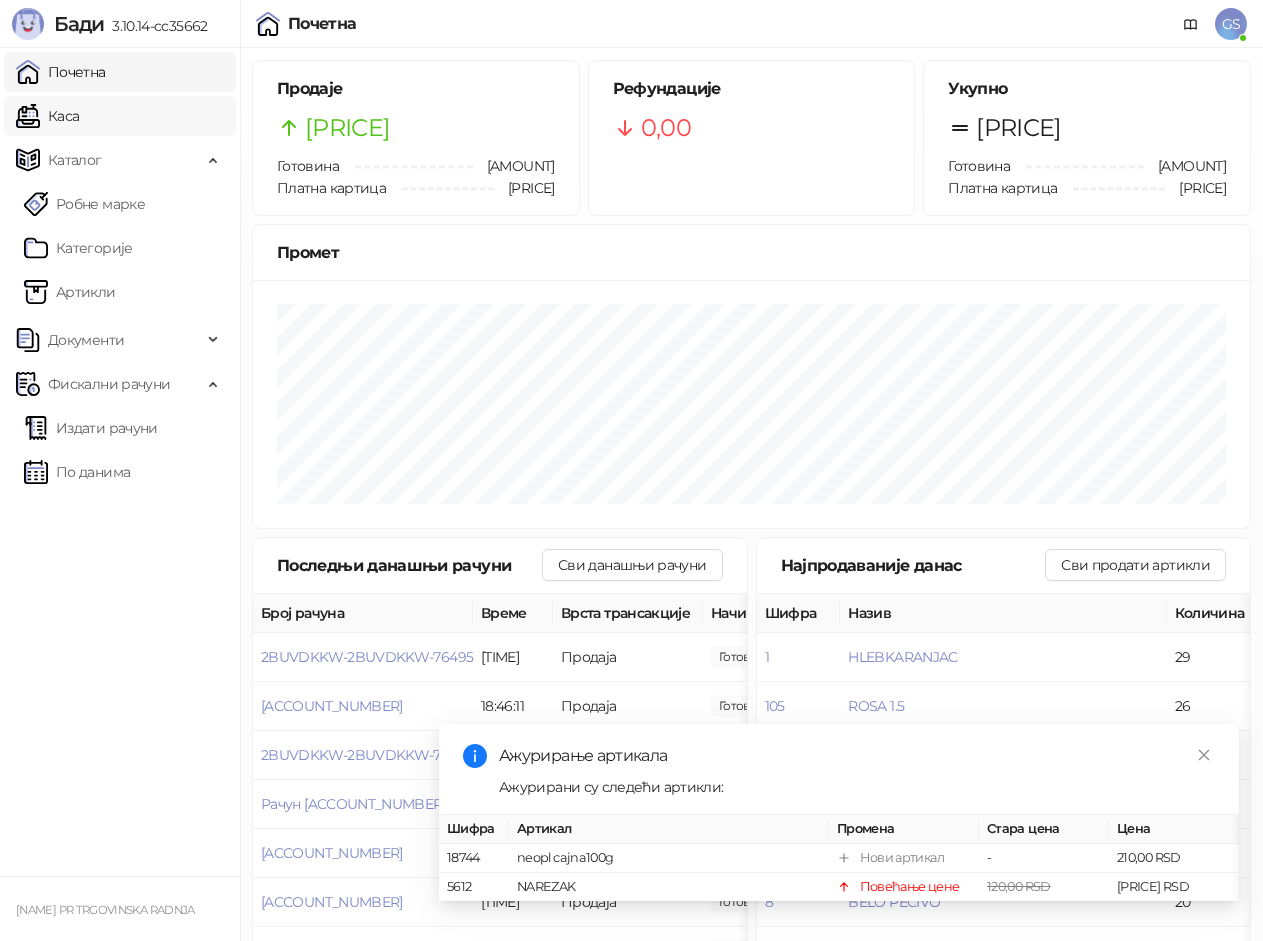 click on "Каса" at bounding box center [47, 116] 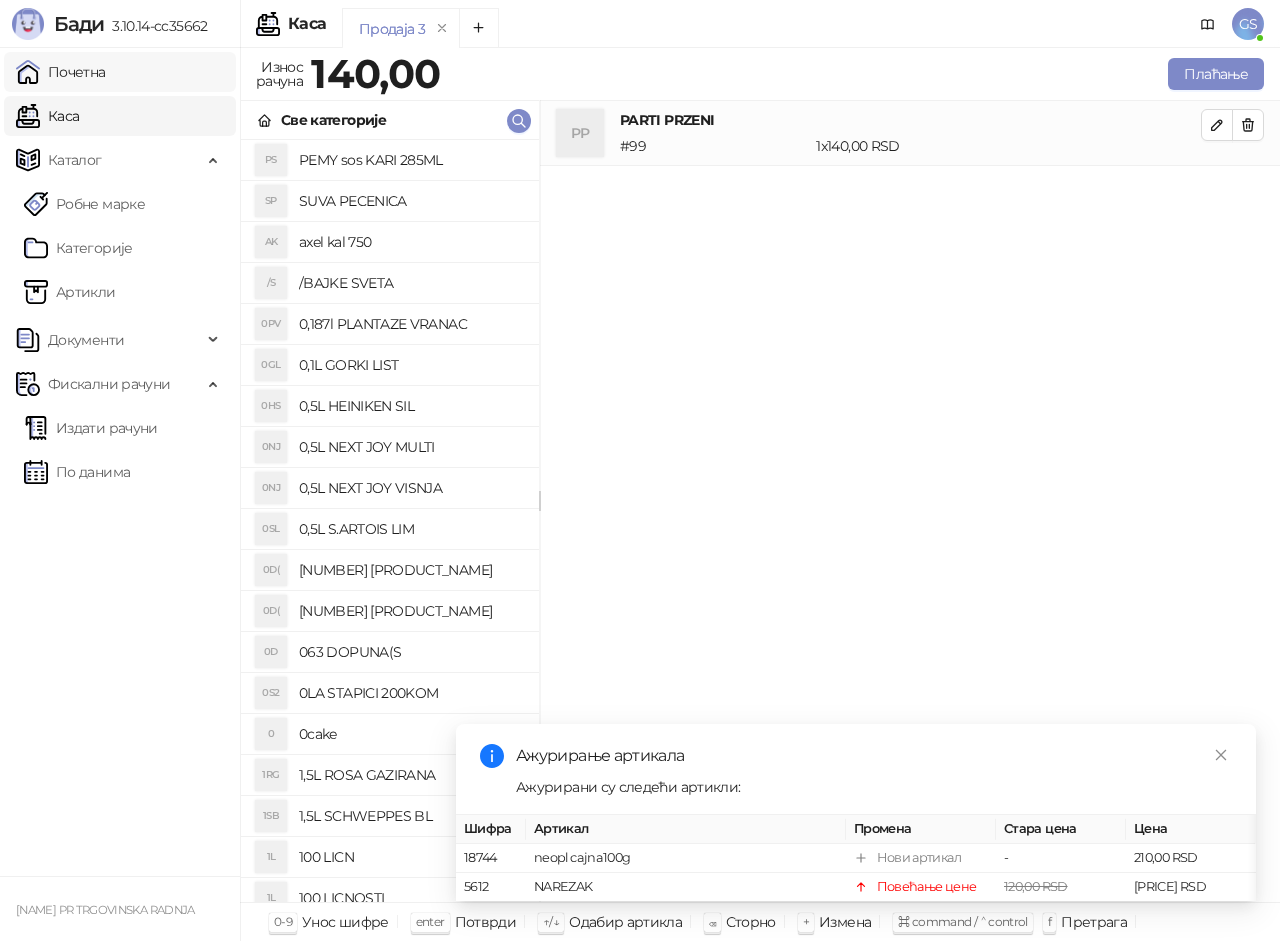 click on "Почетна" at bounding box center (61, 72) 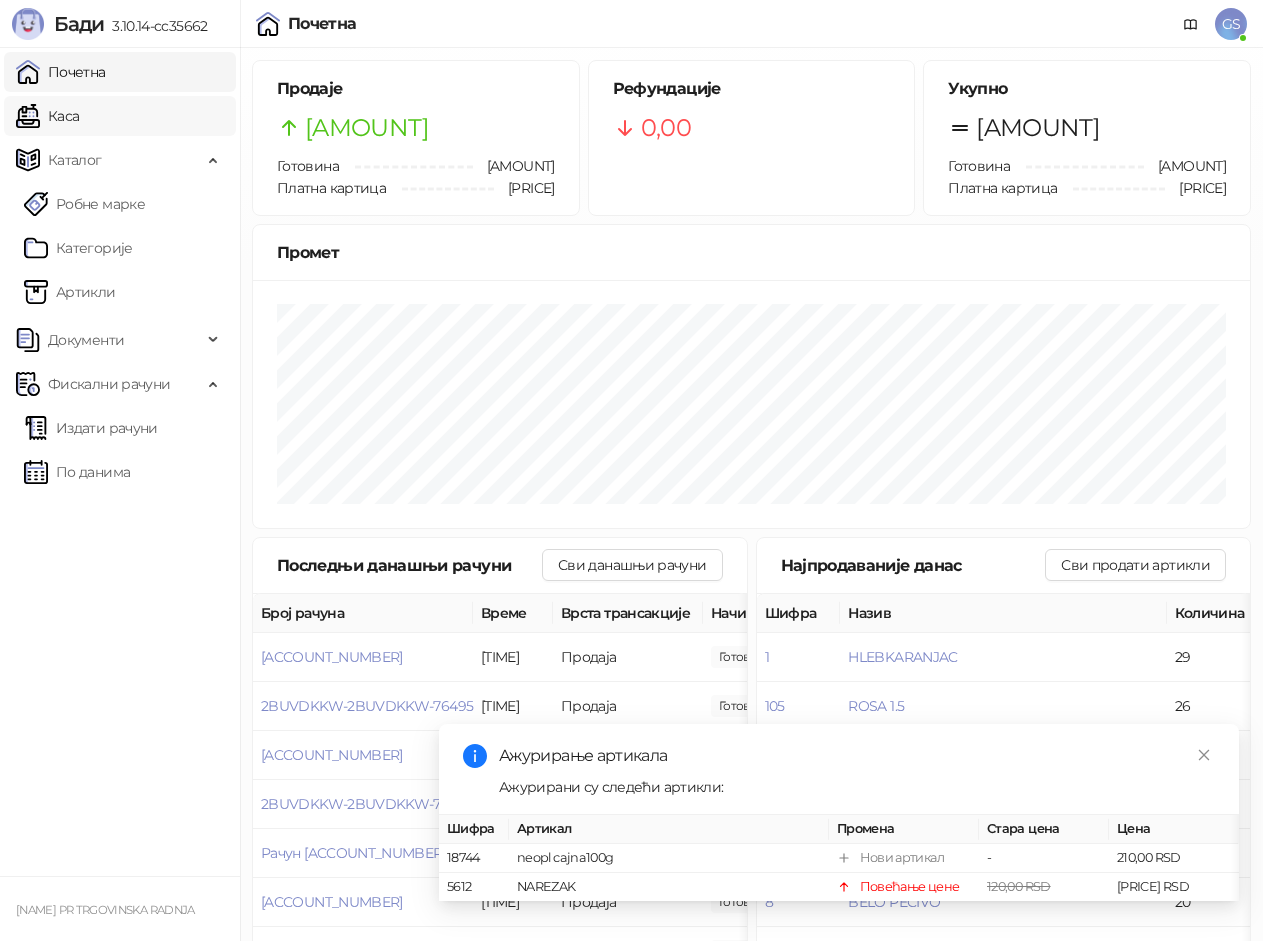 click on "Каса" at bounding box center (47, 116) 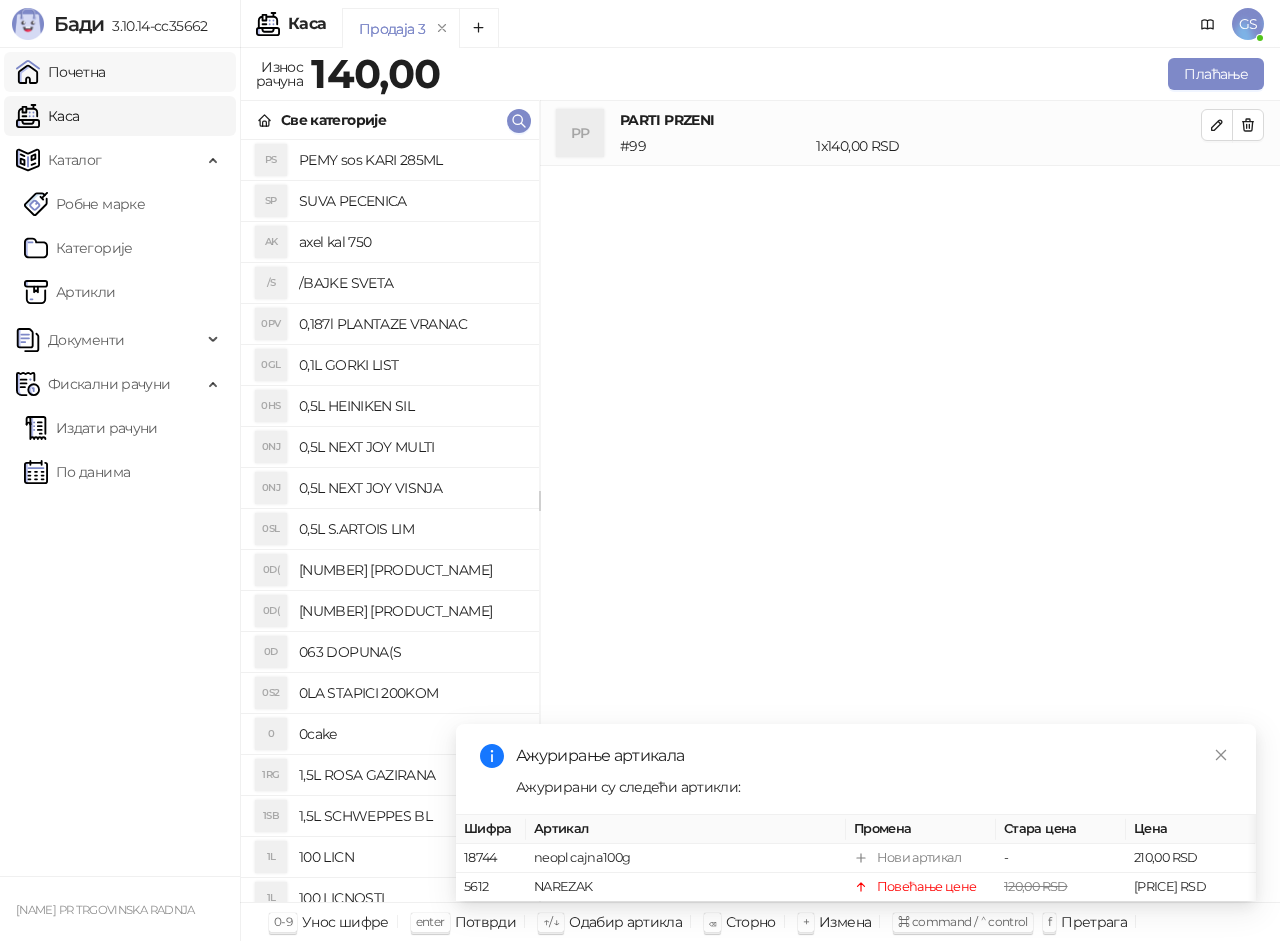 click on "Почетна" at bounding box center (61, 72) 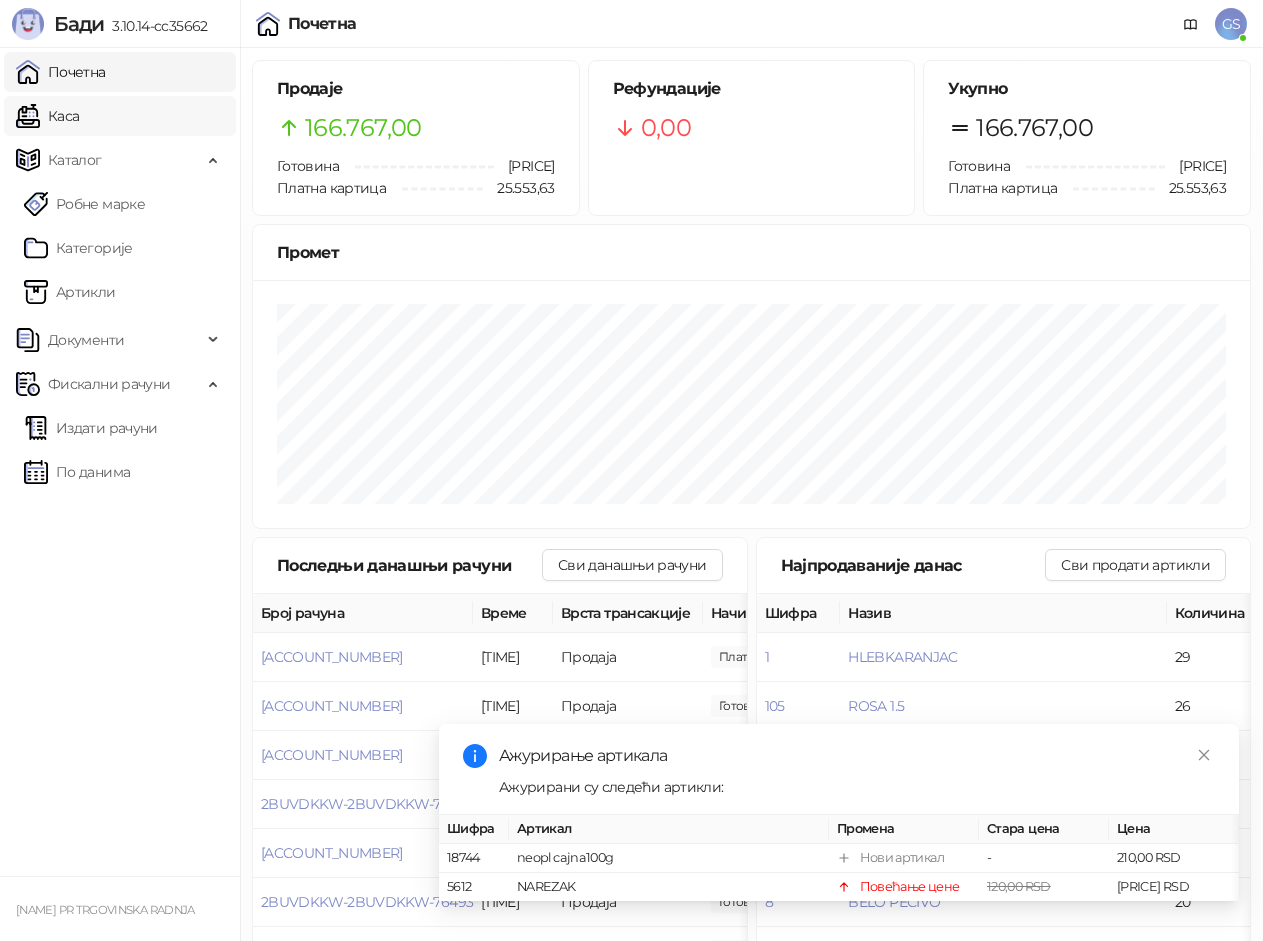 click on "Каса" at bounding box center [47, 116] 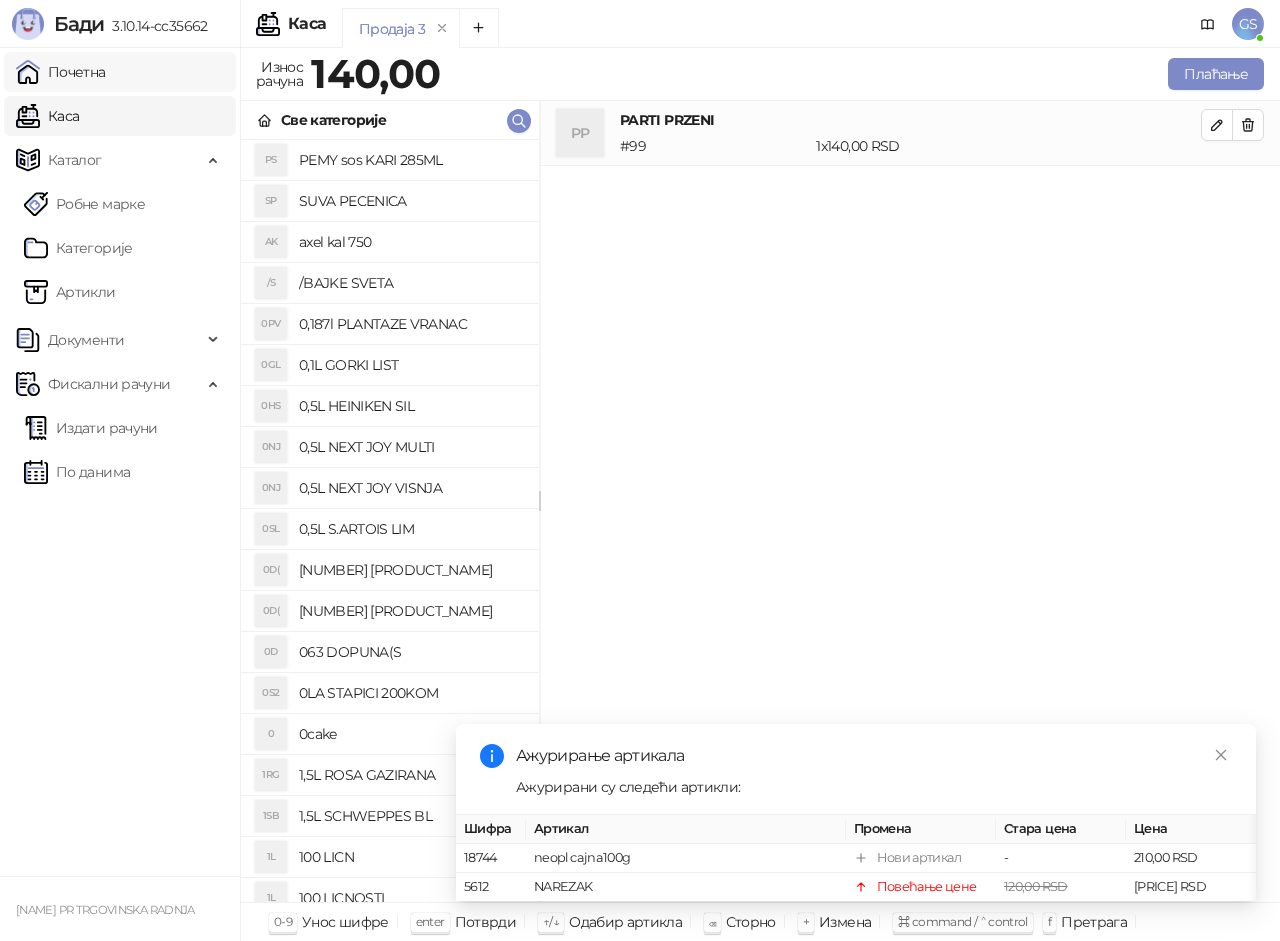 click on "Почетна" at bounding box center (61, 72) 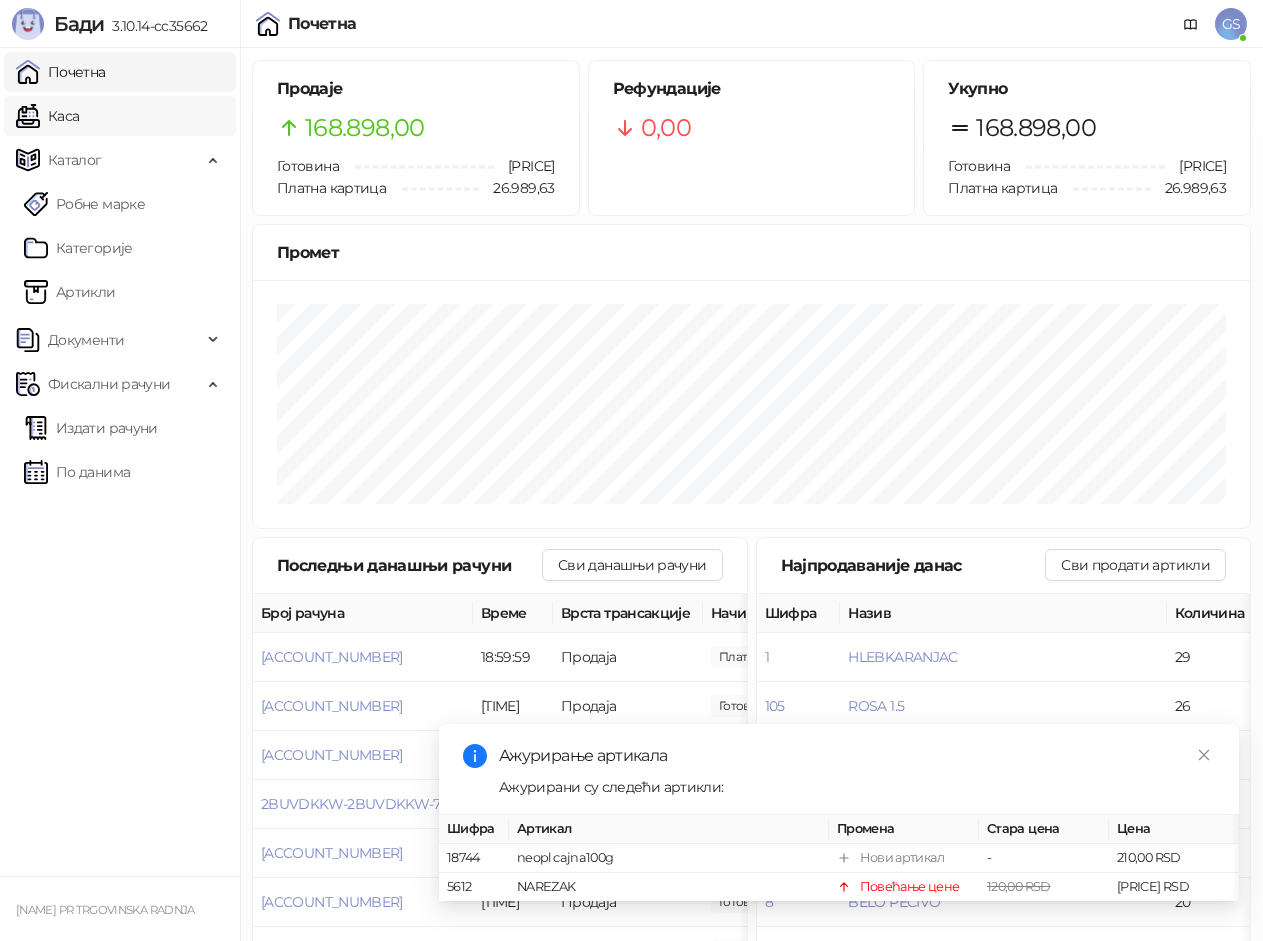 click on "Каса" at bounding box center (47, 116) 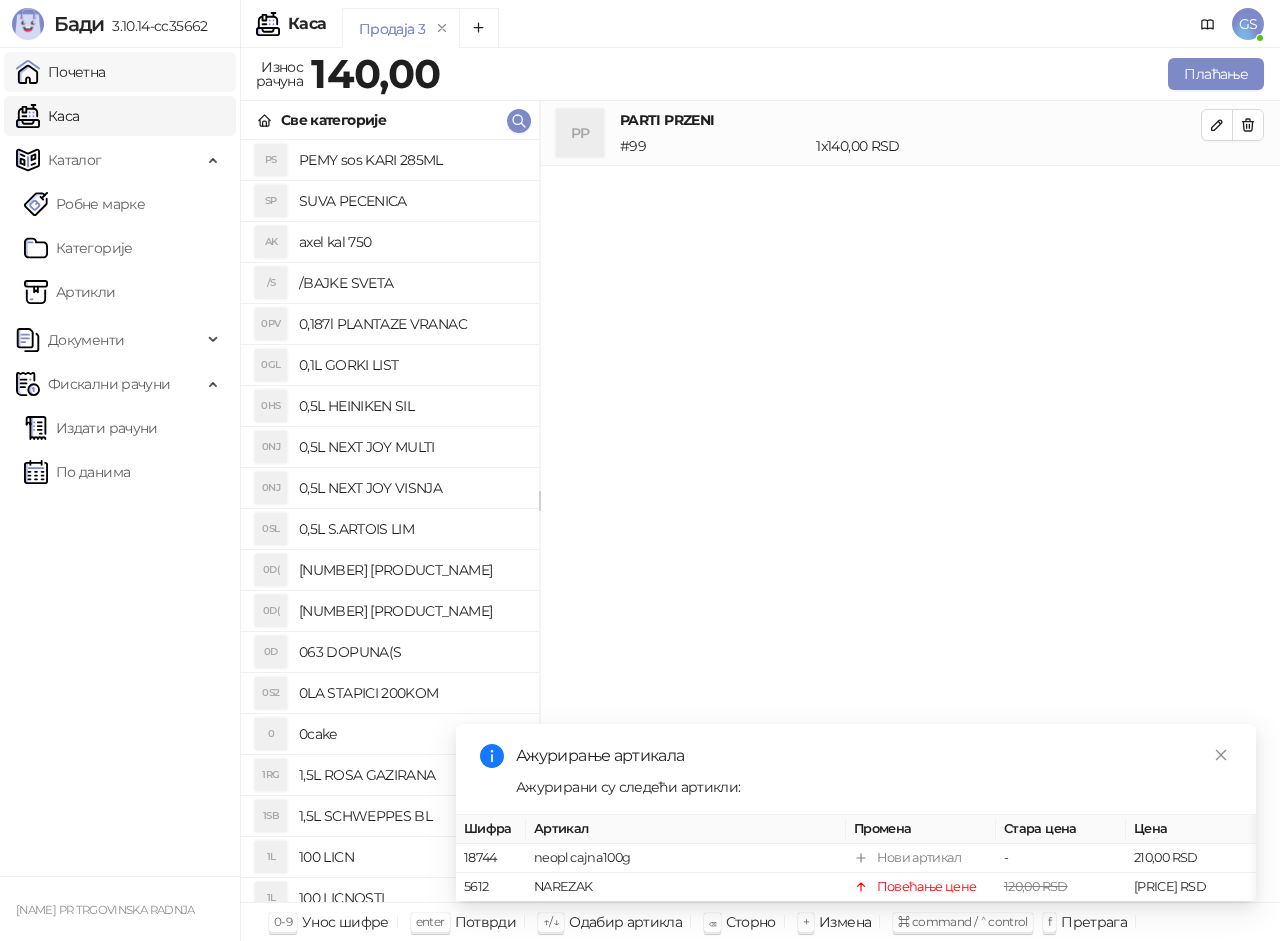 click on "Почетна" at bounding box center [61, 72] 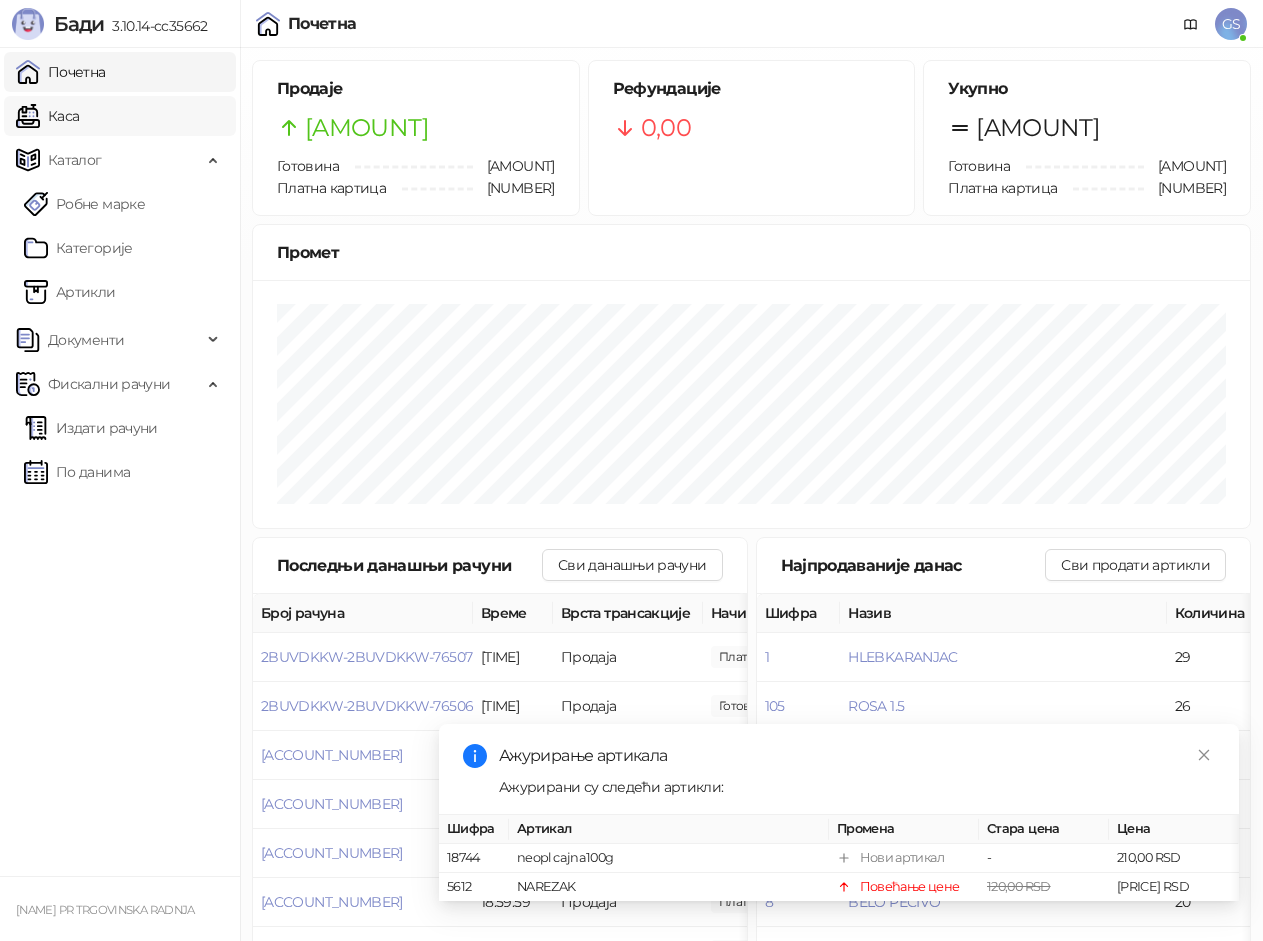 click on "Каса" at bounding box center [47, 116] 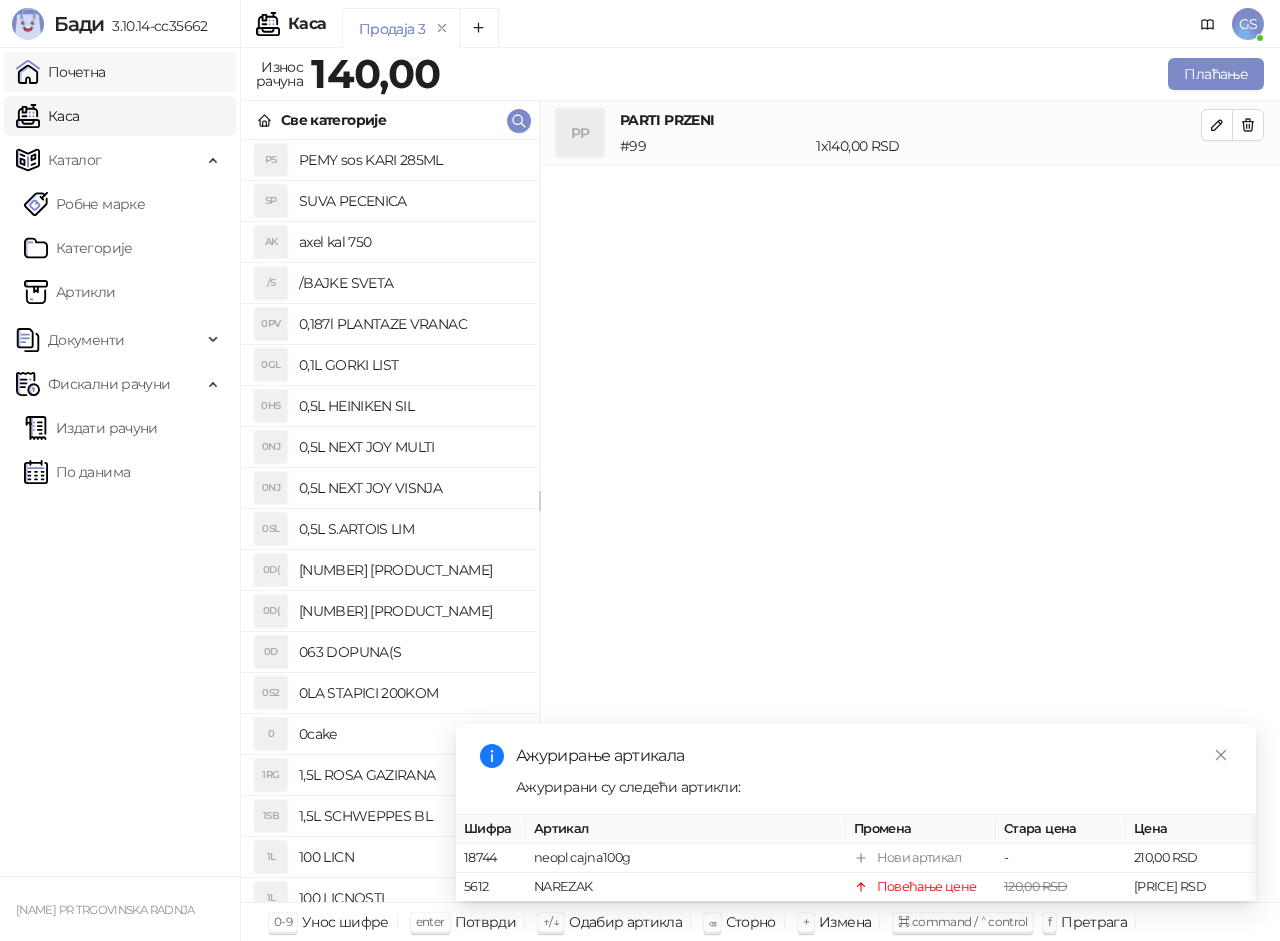click on "Почетна" at bounding box center (61, 72) 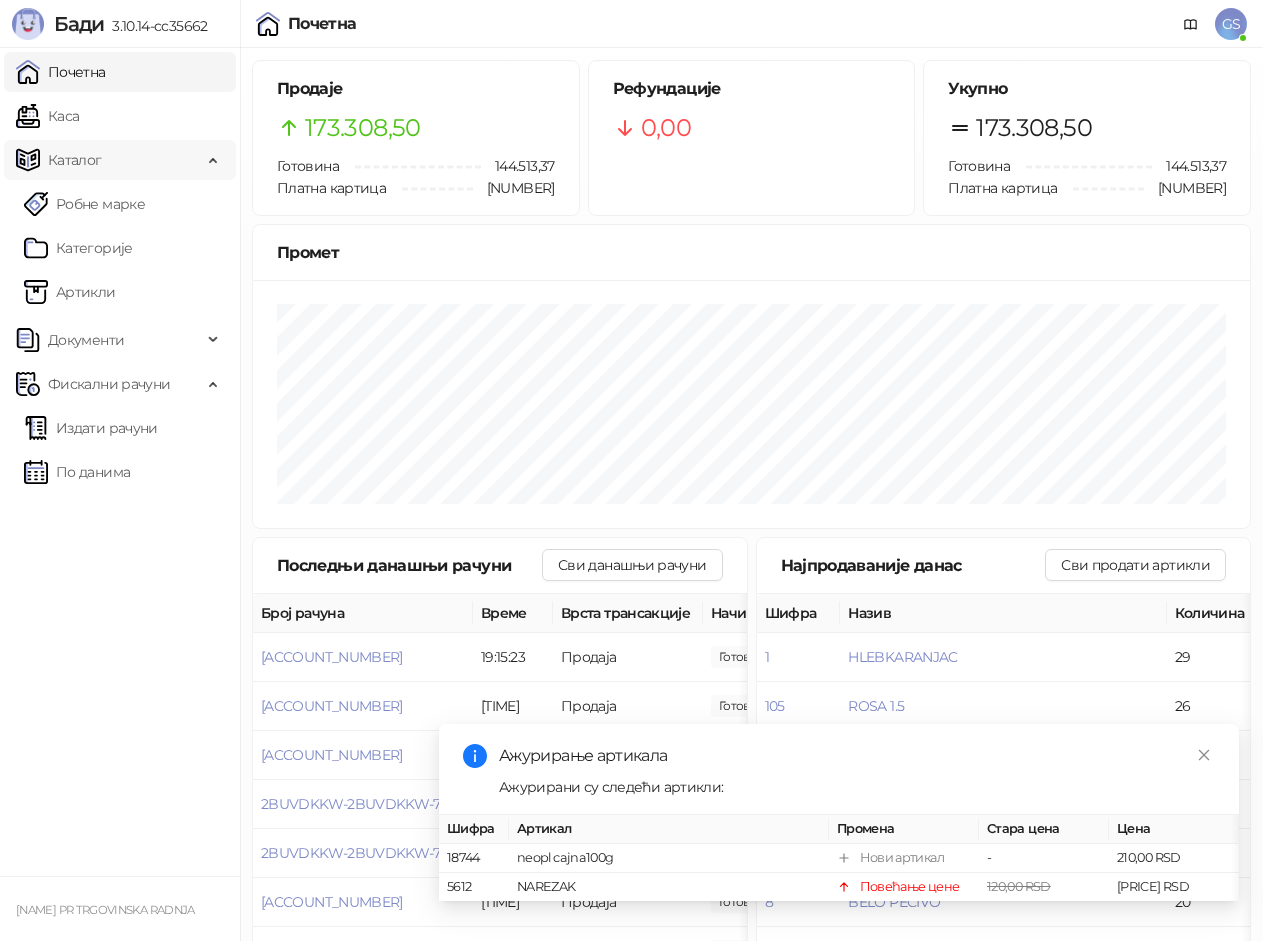 click on "Каталог" at bounding box center [75, 160] 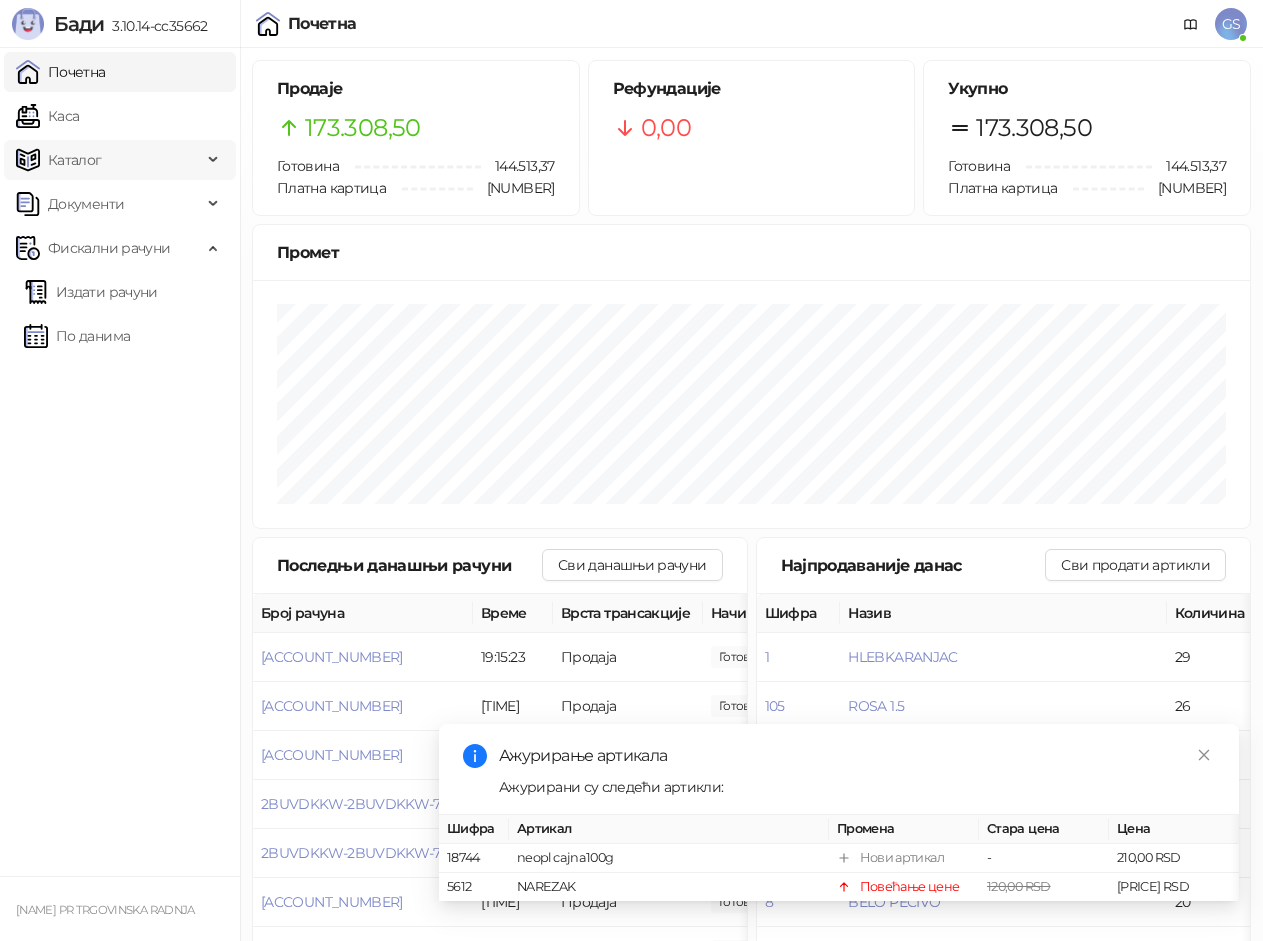 click on "Каталог" at bounding box center (75, 160) 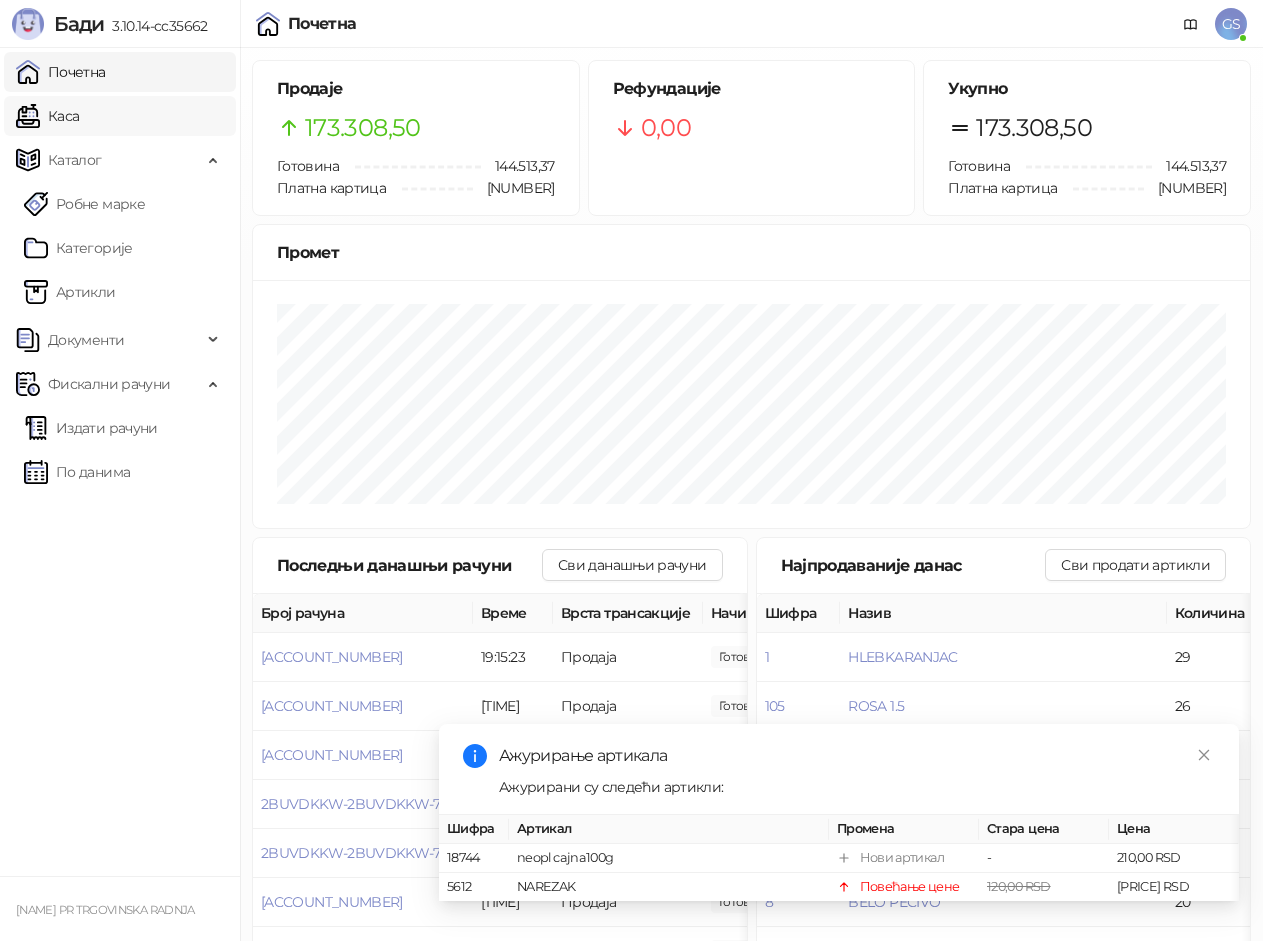 click on "Каса" at bounding box center (47, 116) 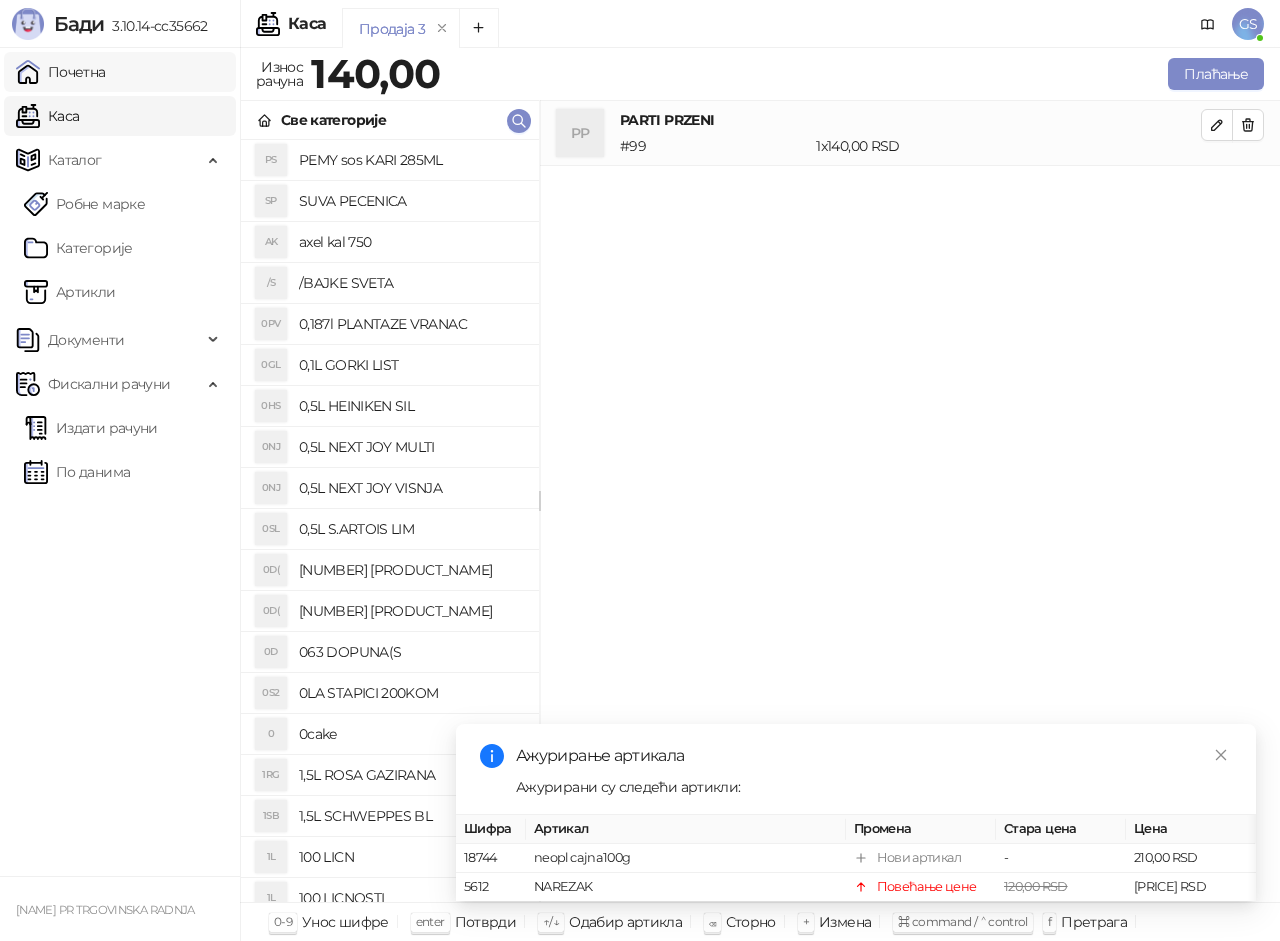 click on "Почетна" at bounding box center (61, 72) 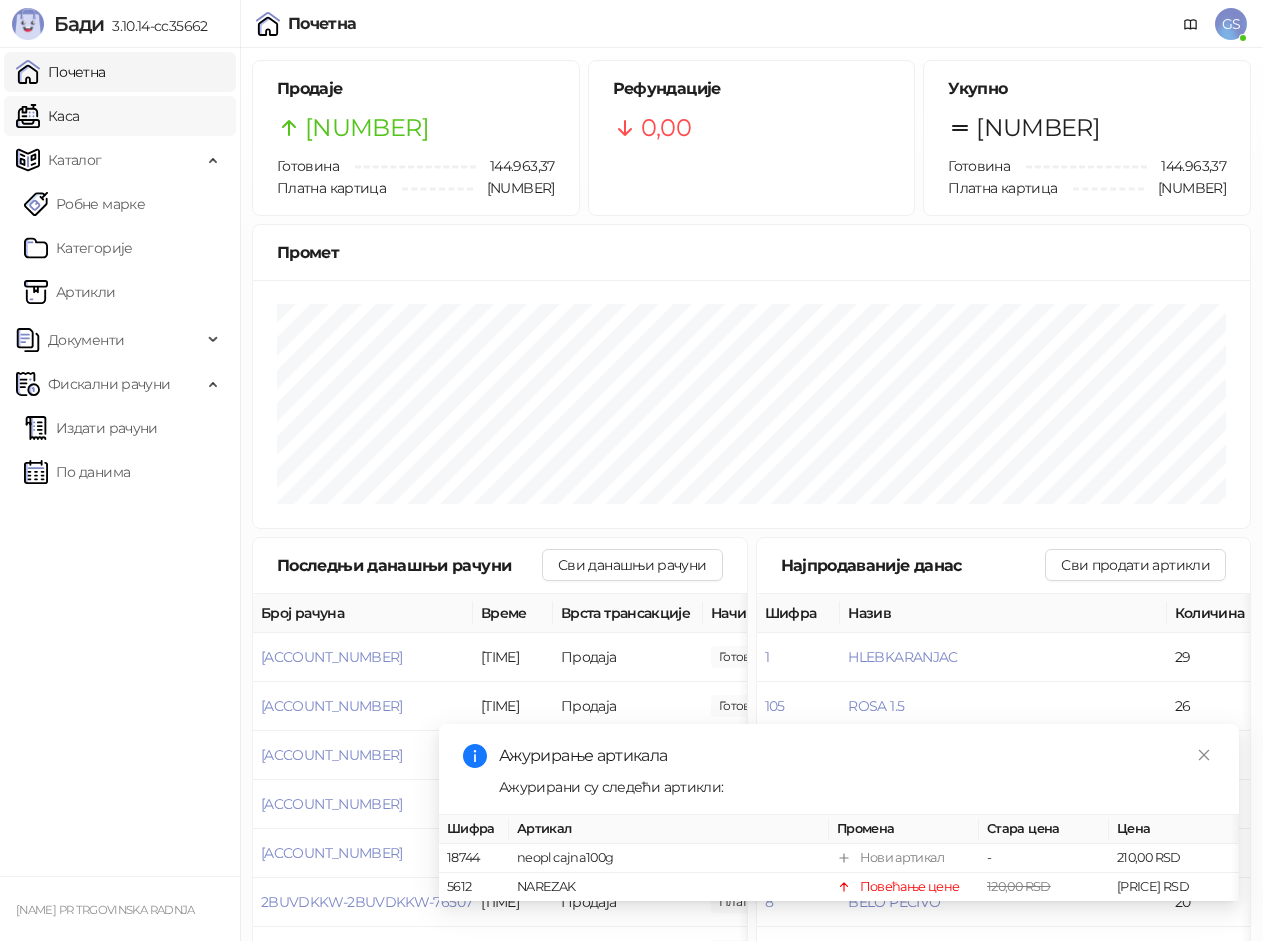 click on "Каса" at bounding box center (47, 116) 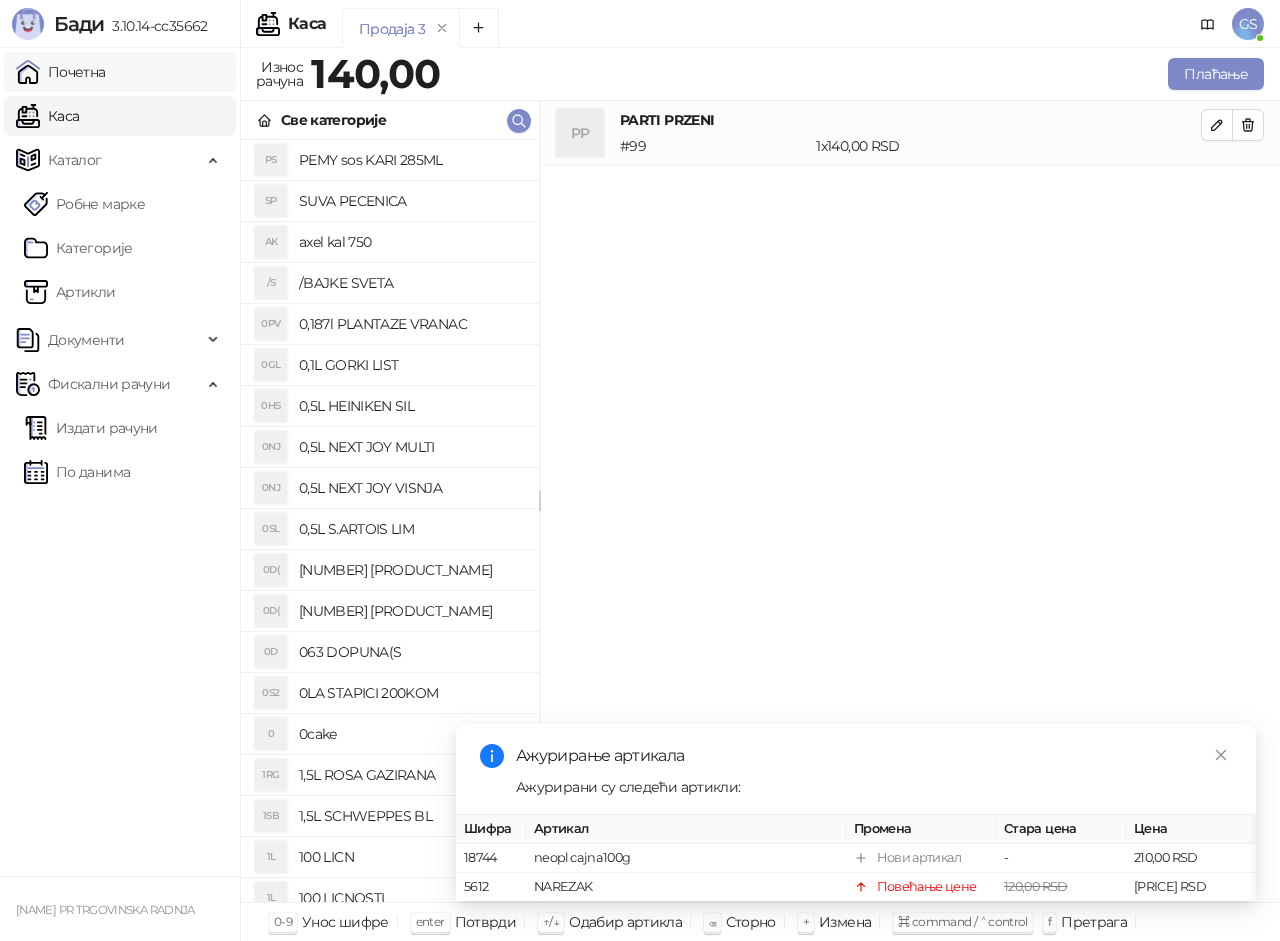 click on "Почетна" at bounding box center (61, 72) 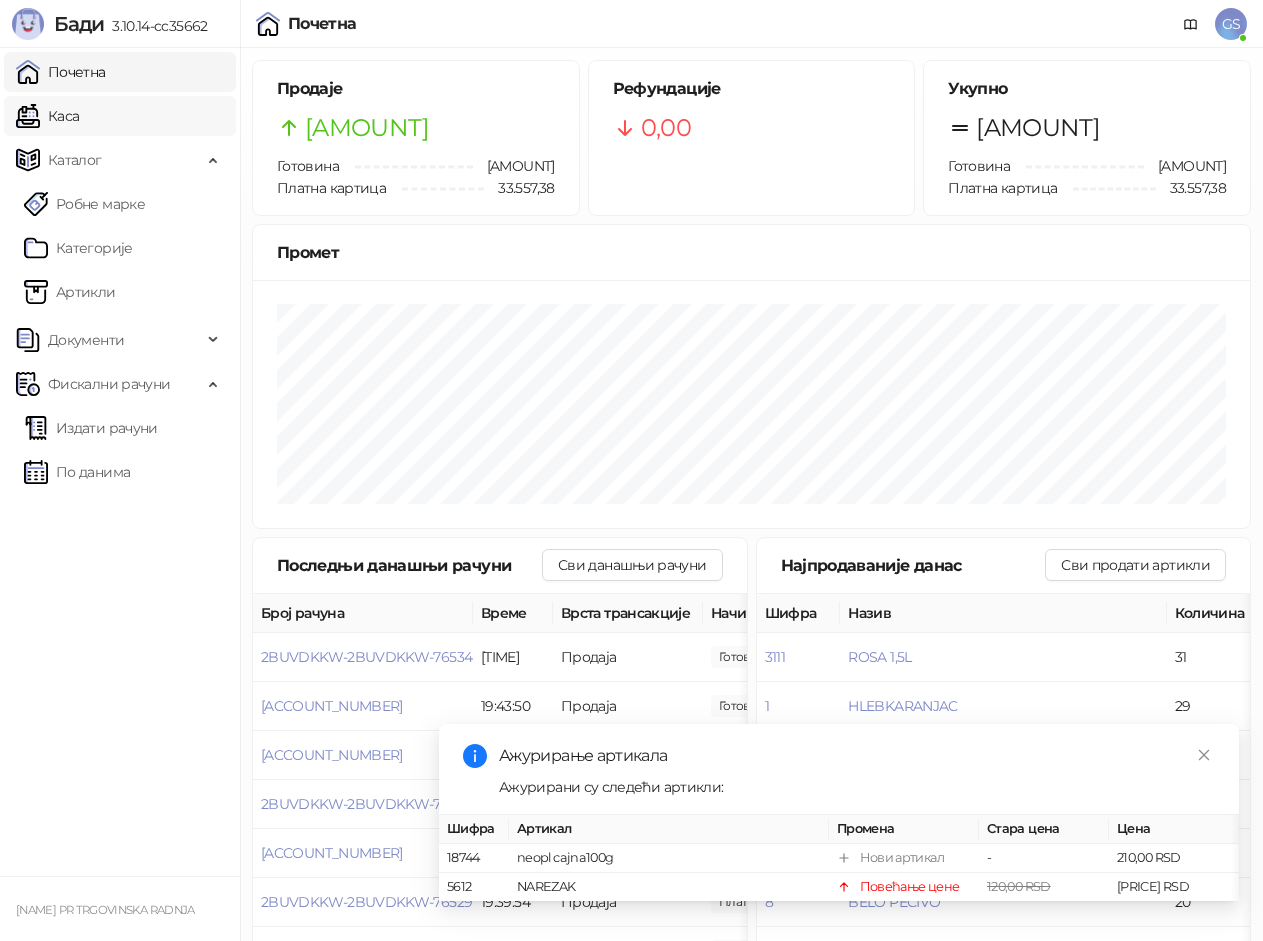 click on "Каса" at bounding box center [47, 116] 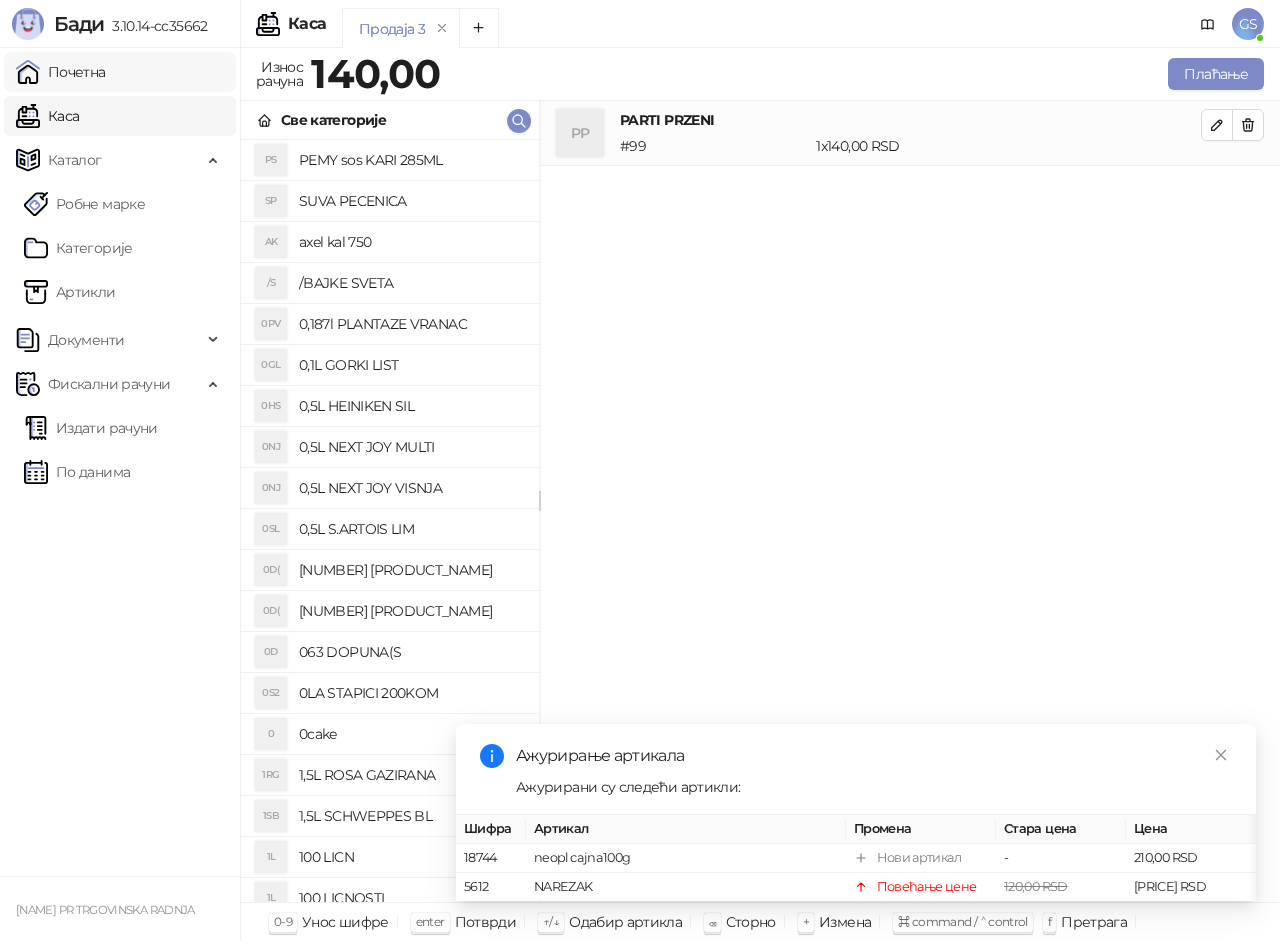 click on "Почетна" at bounding box center [61, 72] 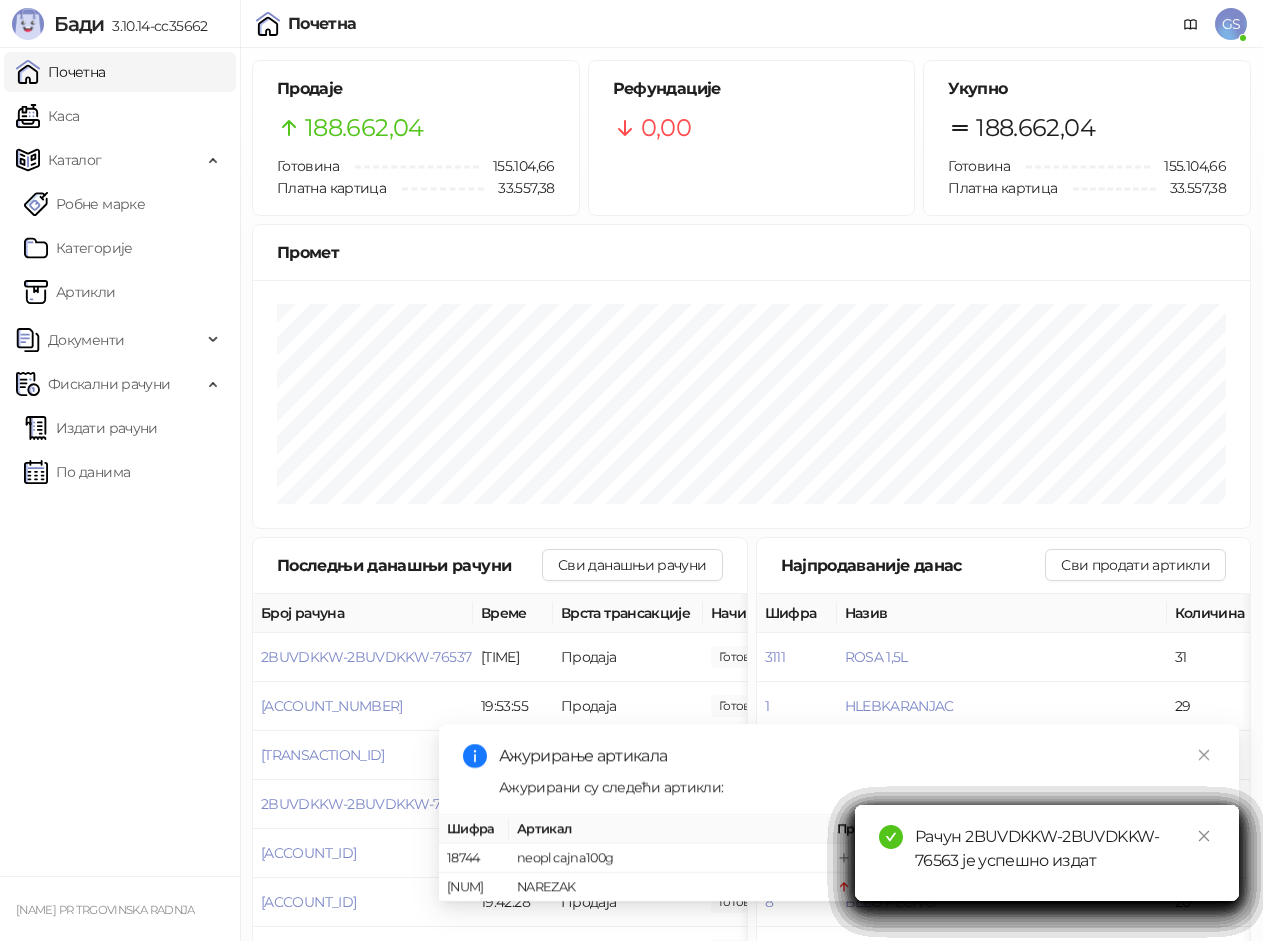 scroll, scrollTop: 0, scrollLeft: 0, axis: both 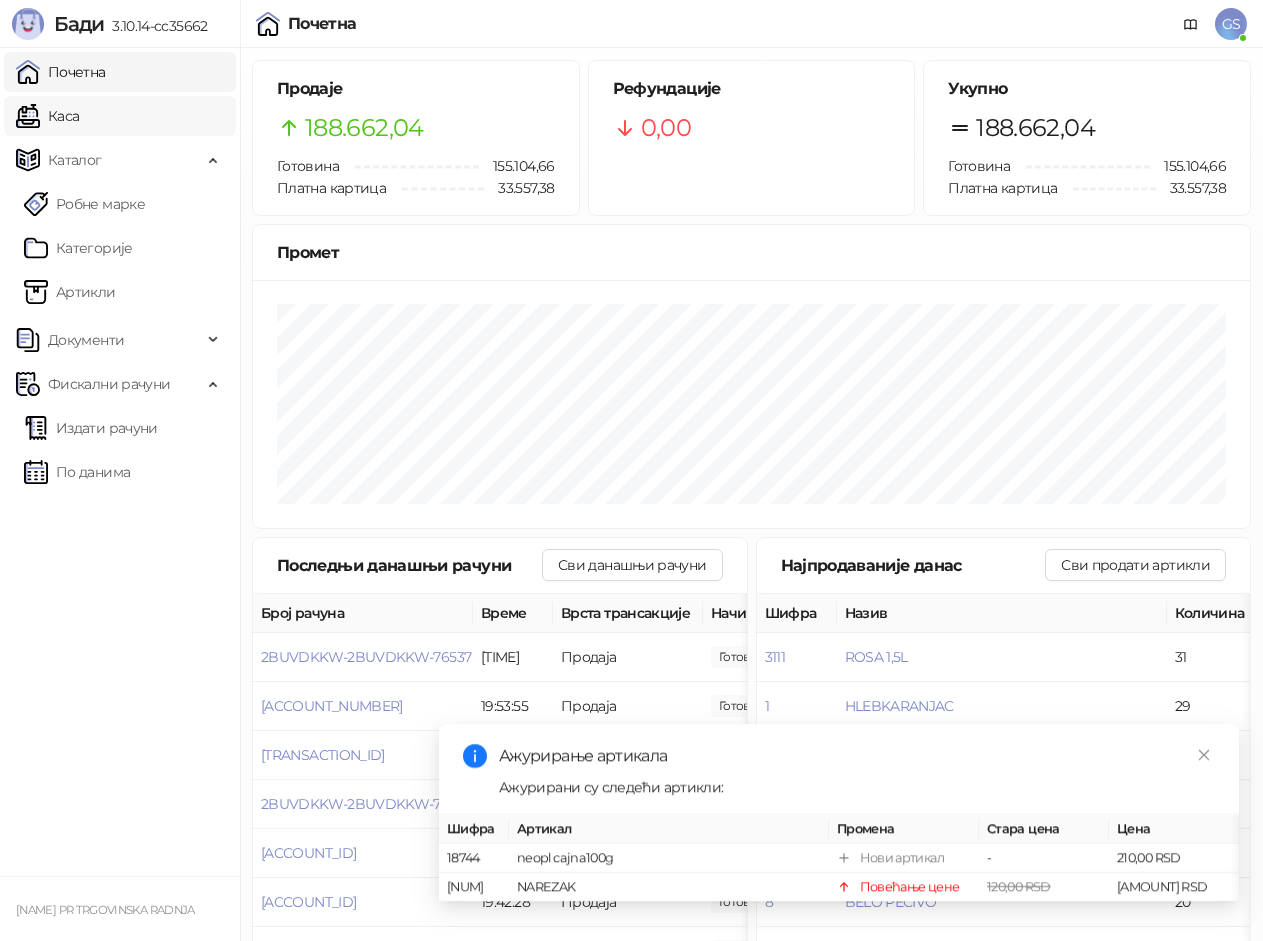 click on "Каса" at bounding box center (47, 116) 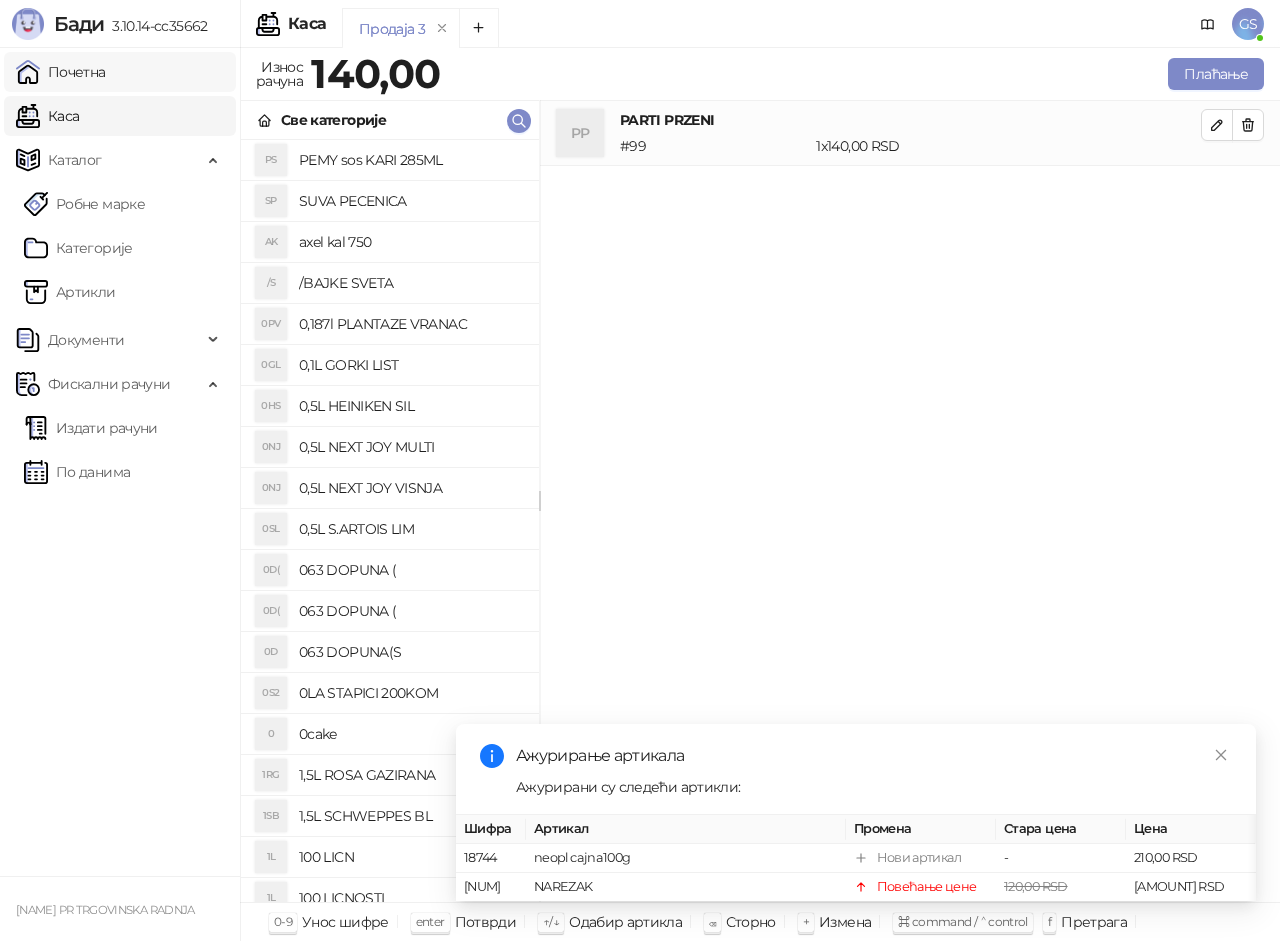 click on "Почетна" at bounding box center [61, 72] 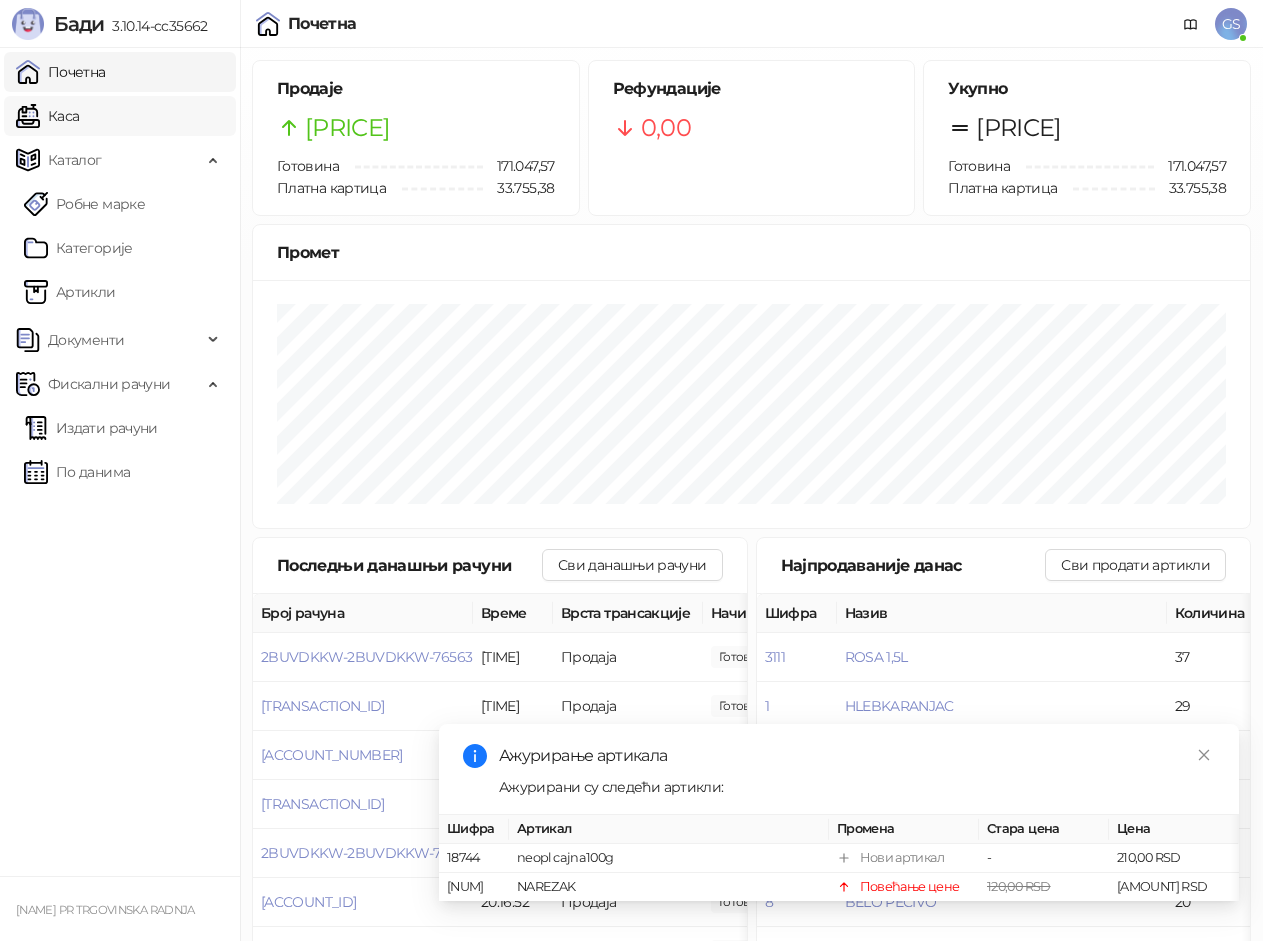 click on "Каса" at bounding box center [47, 116] 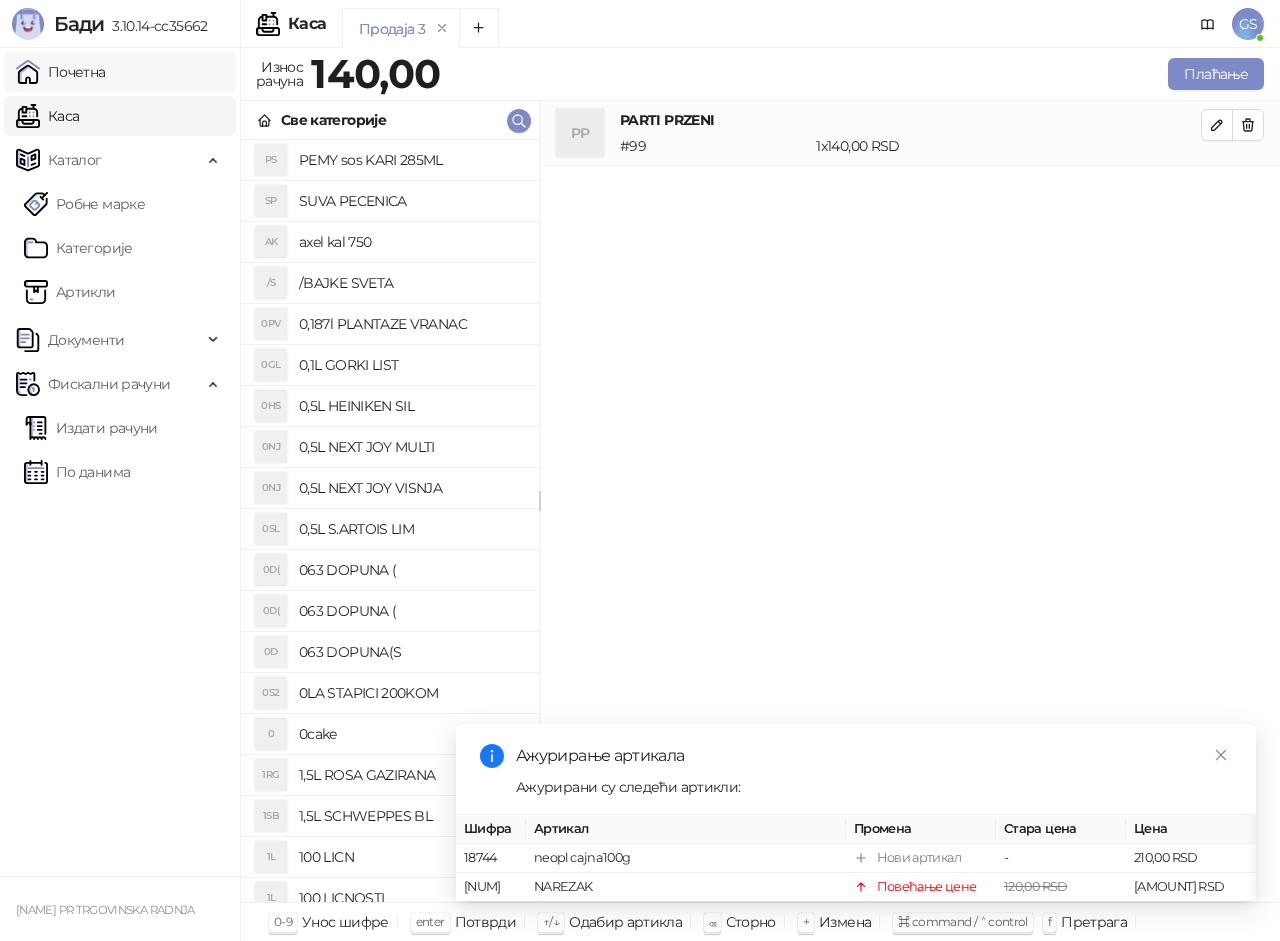click on "Почетна" at bounding box center [61, 72] 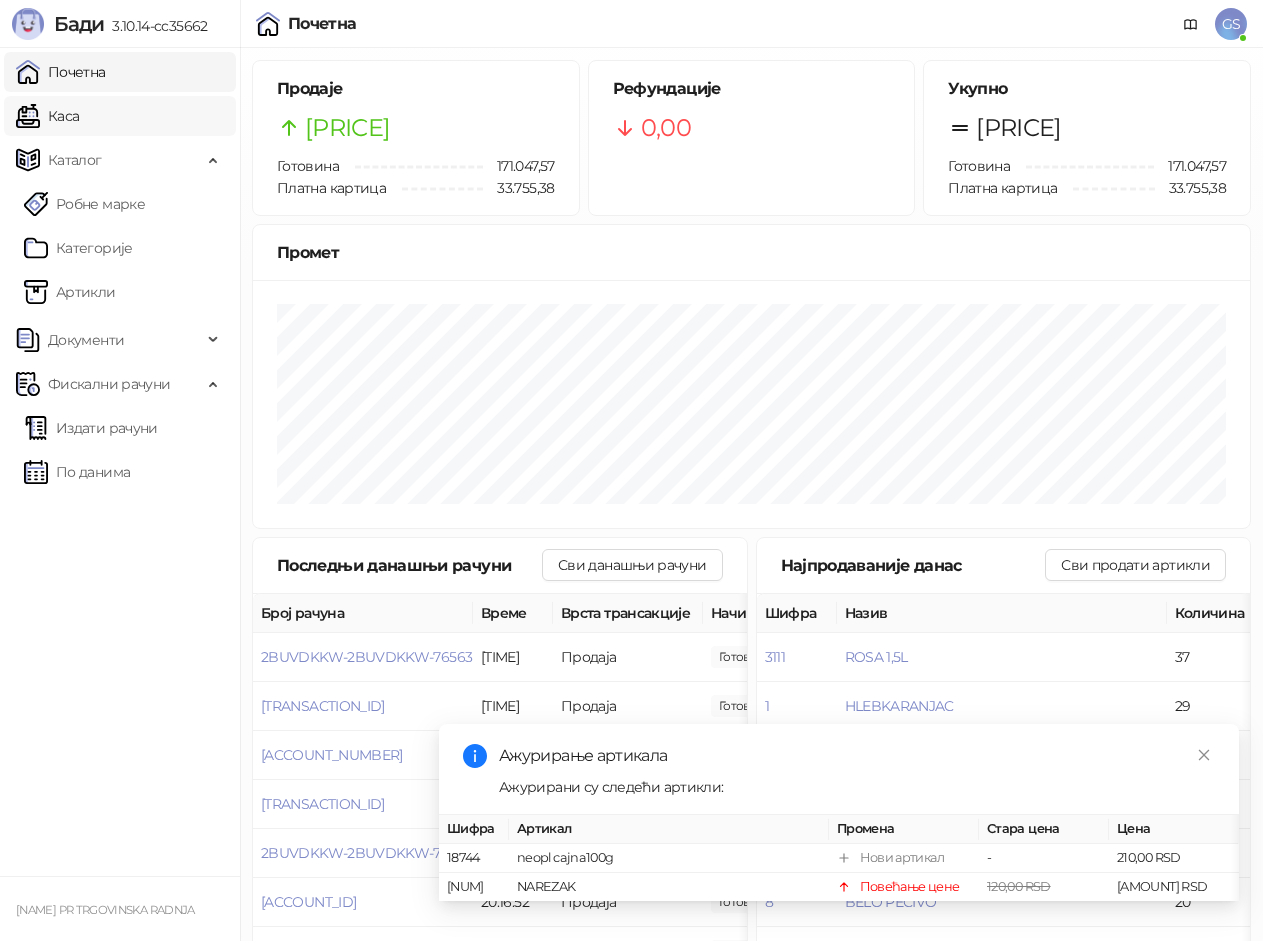 click on "Каса" at bounding box center (47, 116) 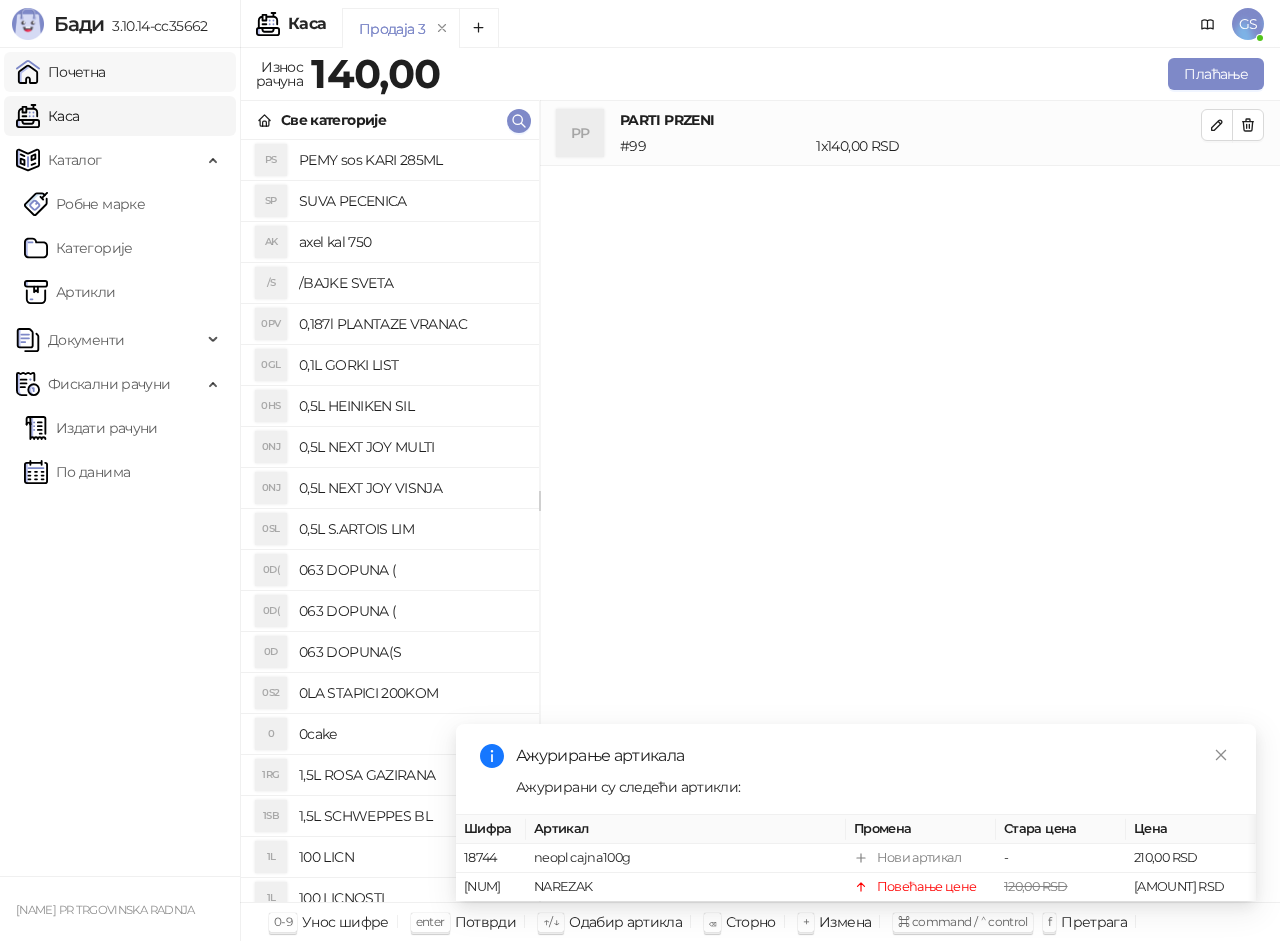click on "Почетна" at bounding box center (61, 72) 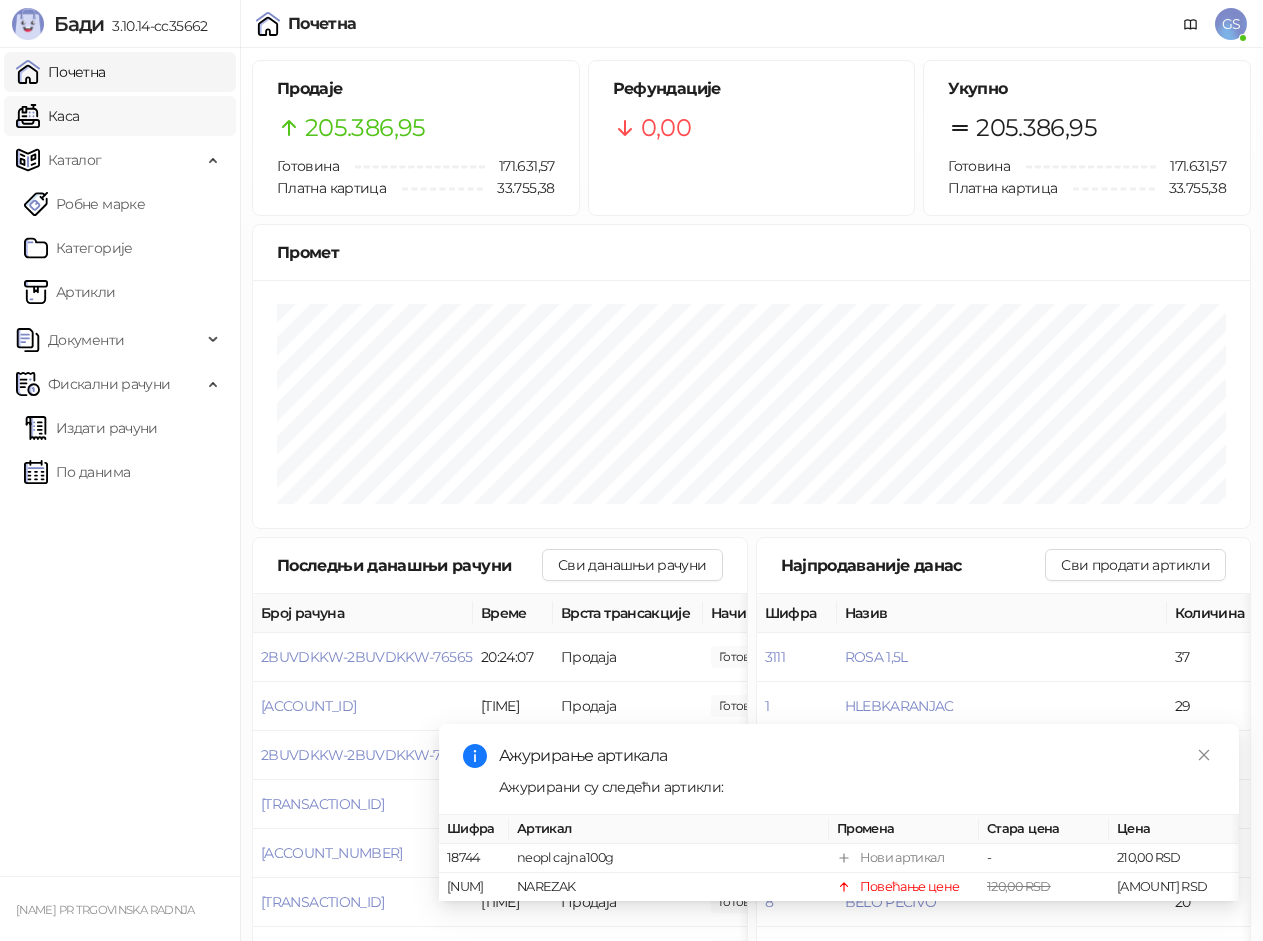 click on "Каса" at bounding box center [47, 116] 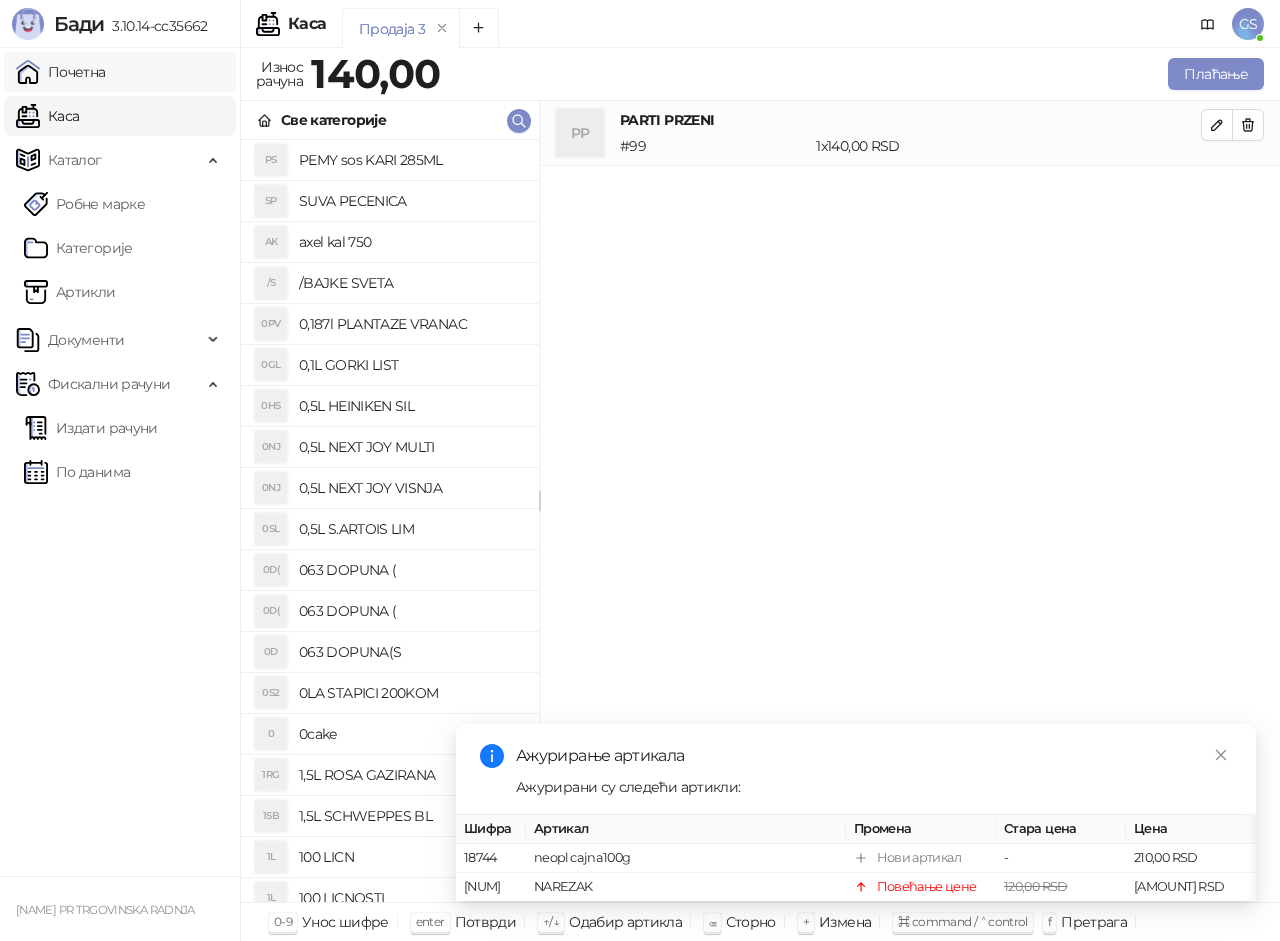 click on "Почетна" at bounding box center (61, 72) 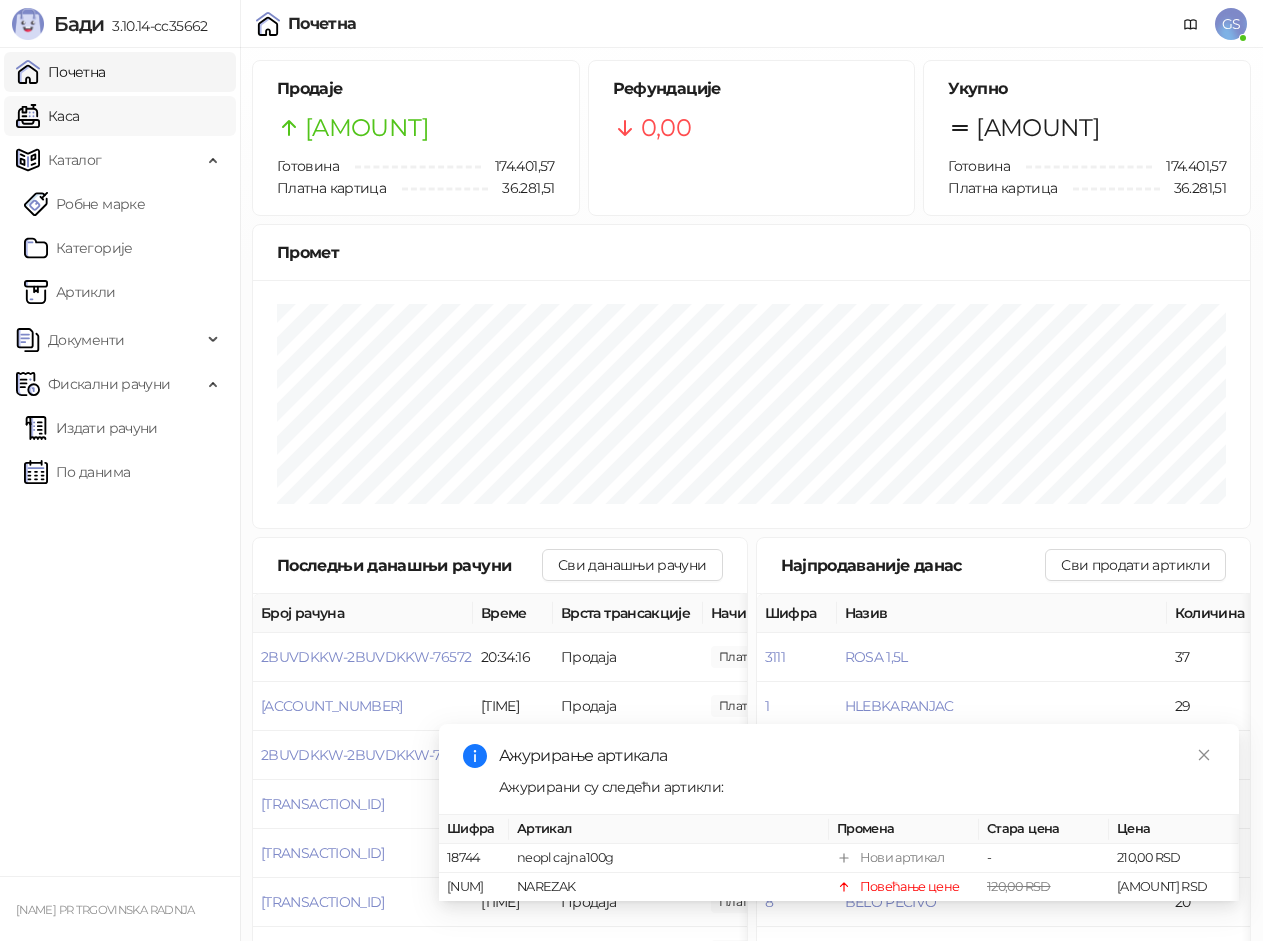 click on "Каса" at bounding box center [47, 116] 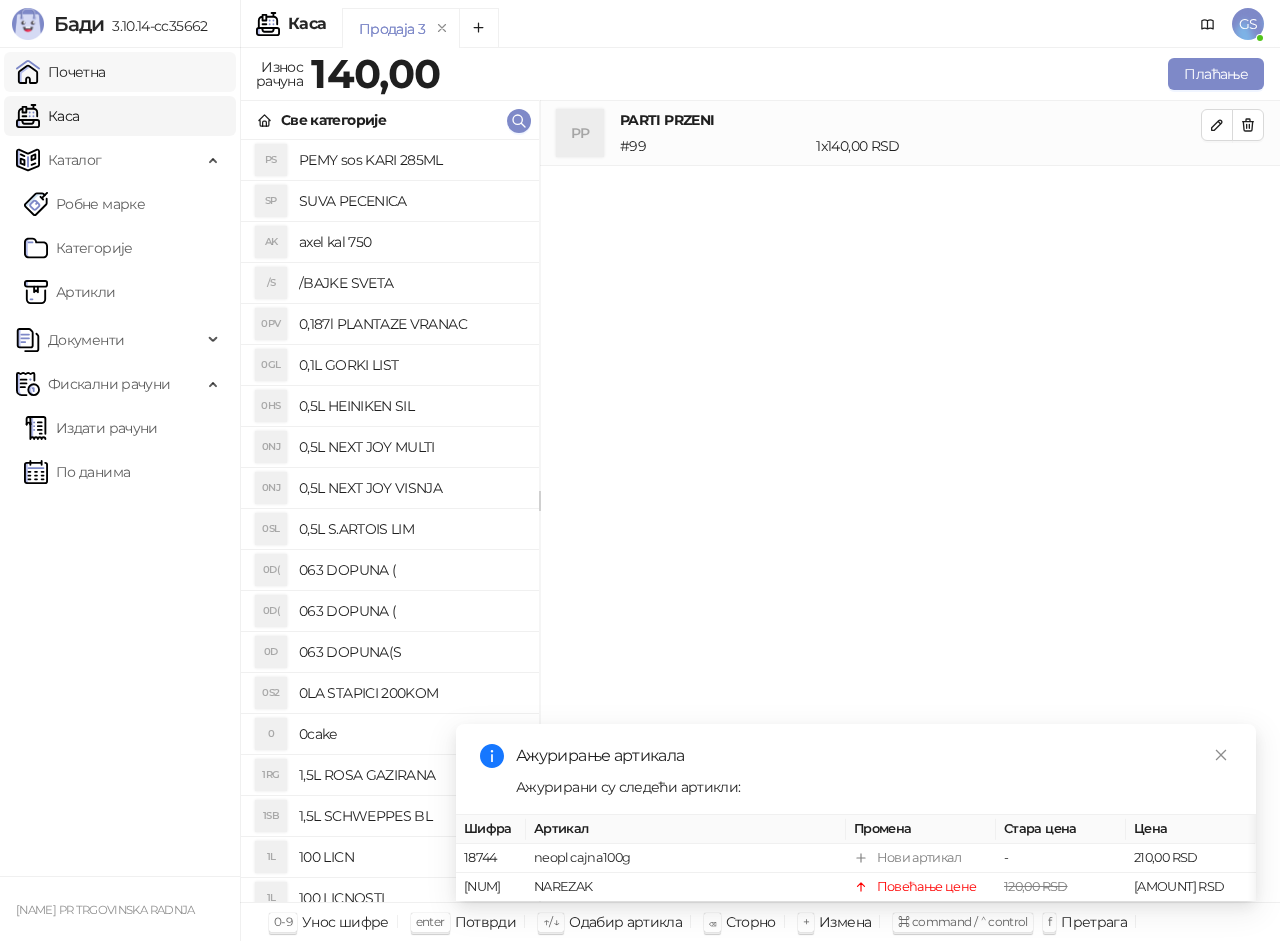 click on "Почетна" at bounding box center [61, 72] 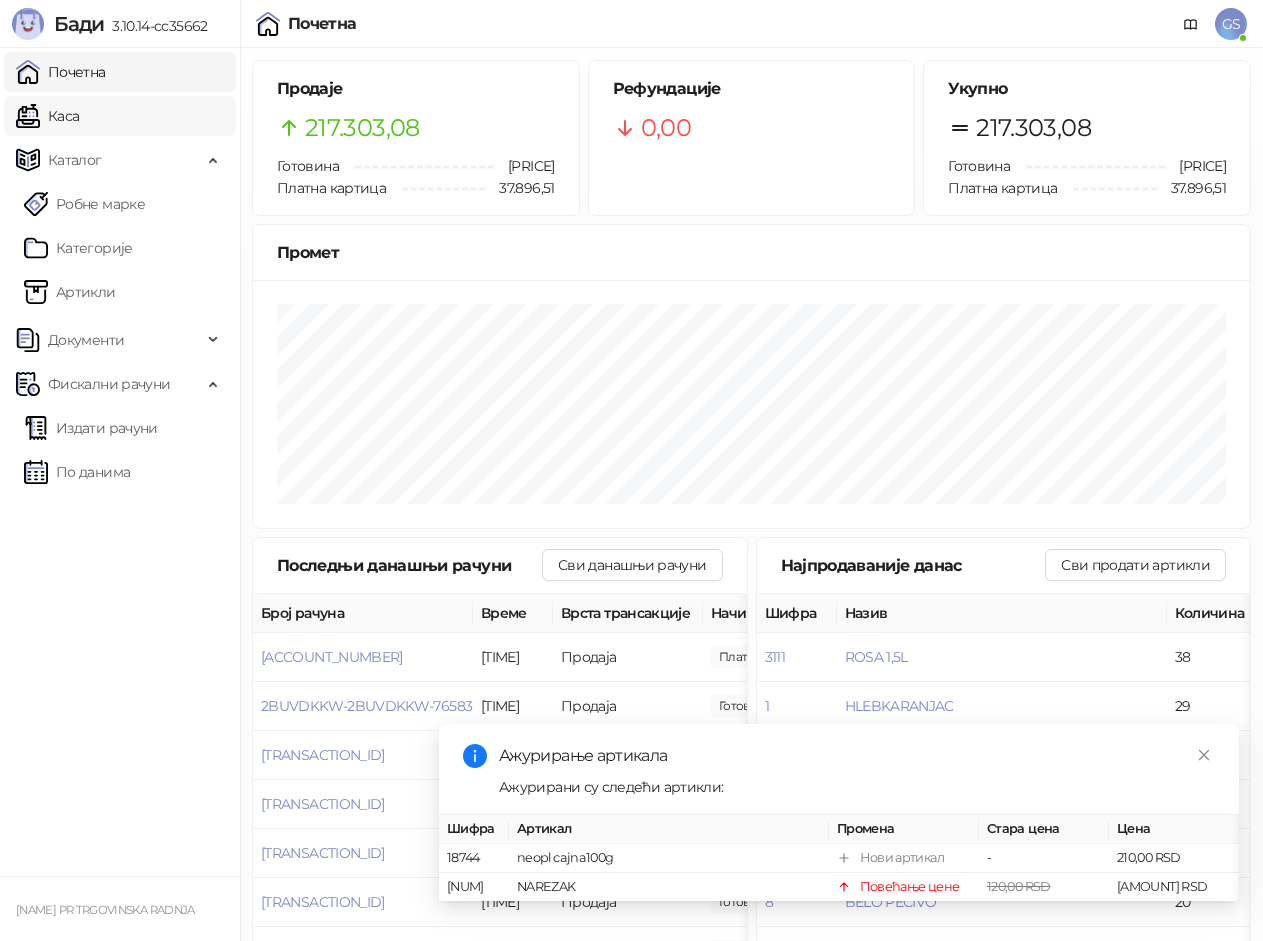 click on "Каса" at bounding box center (47, 116) 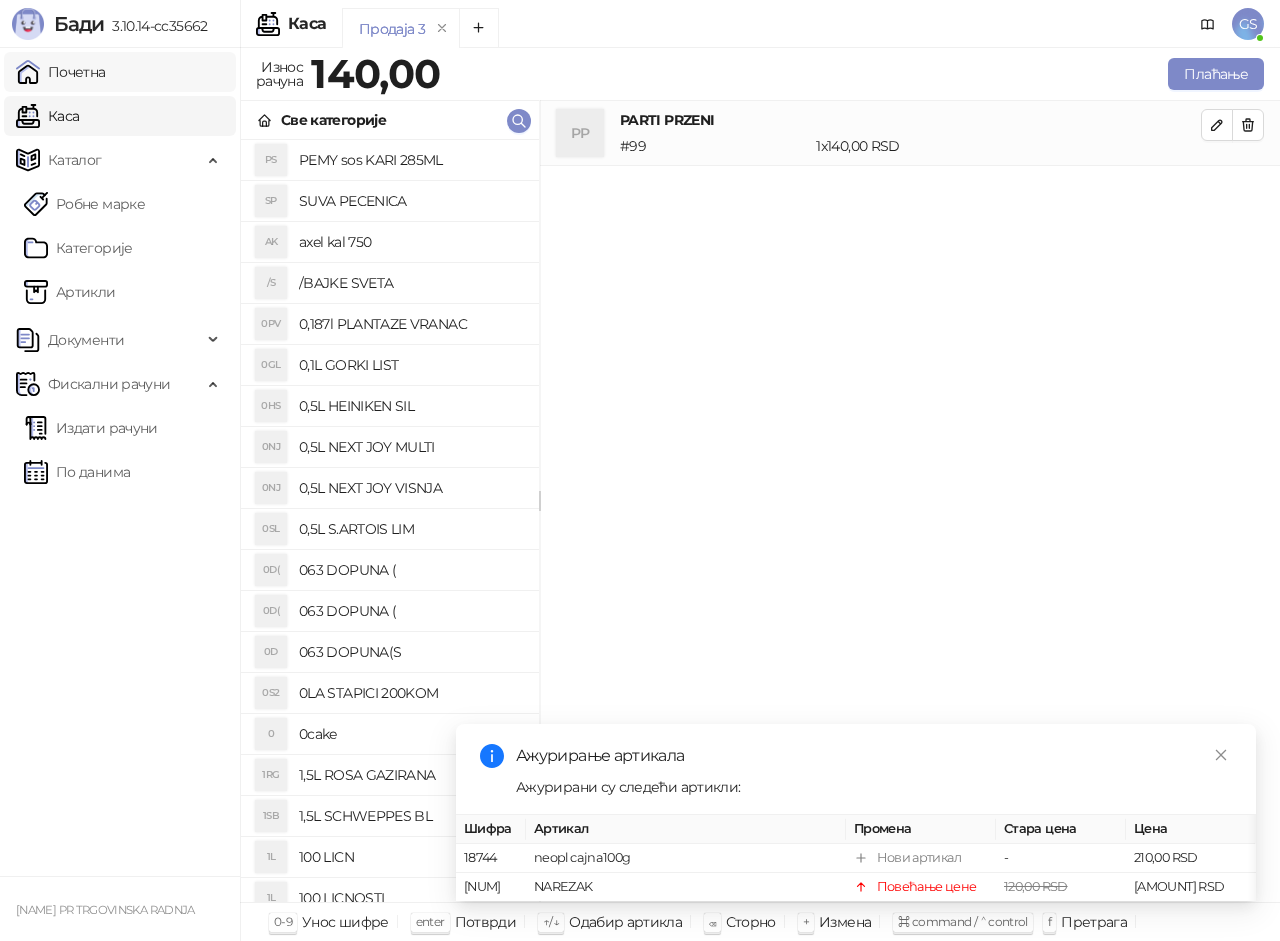 click on "Почетна" at bounding box center (61, 72) 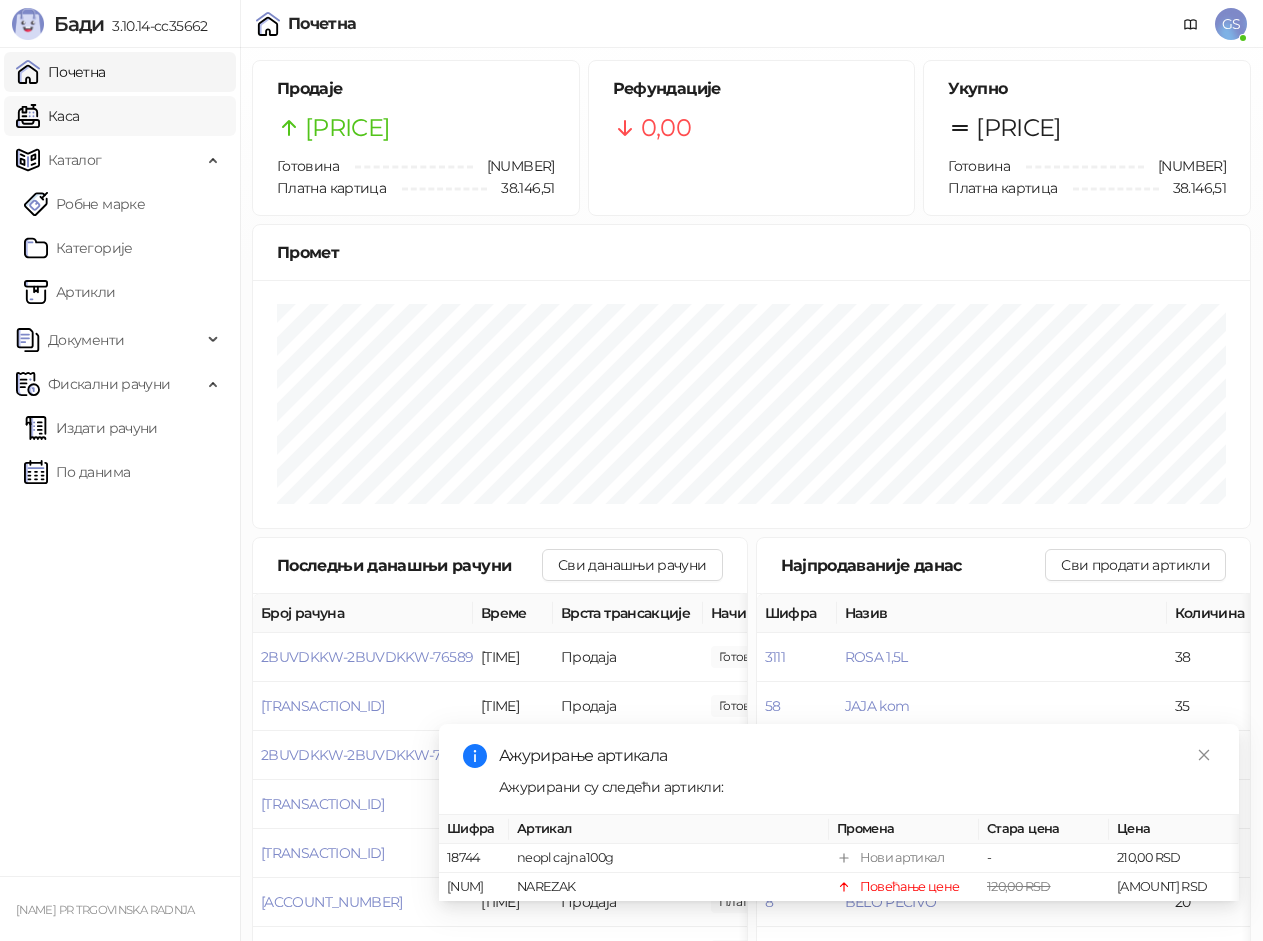 click on "Каса" at bounding box center [47, 116] 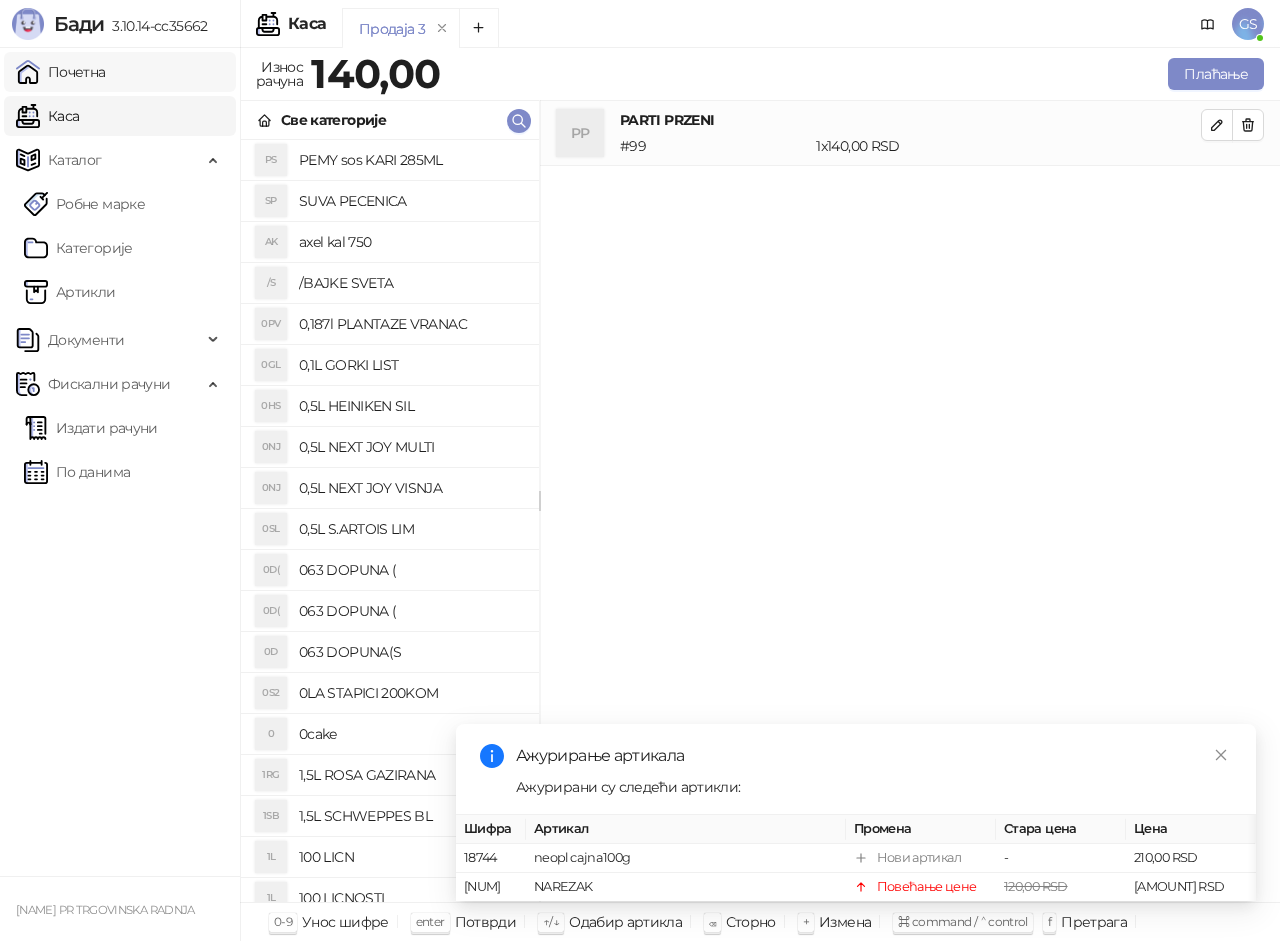 click on "Почетна" at bounding box center [61, 72] 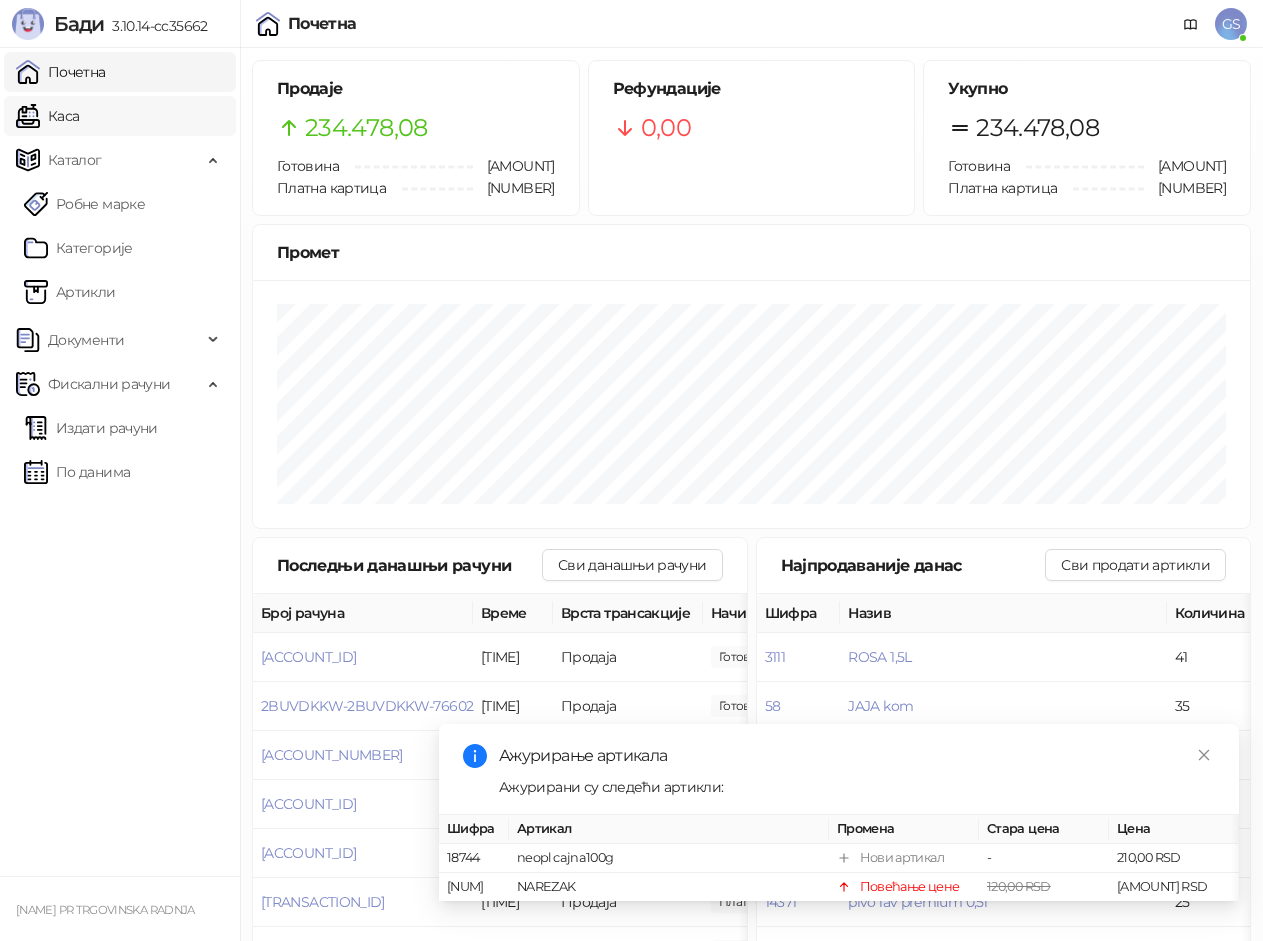 click on "Каса" at bounding box center [47, 116] 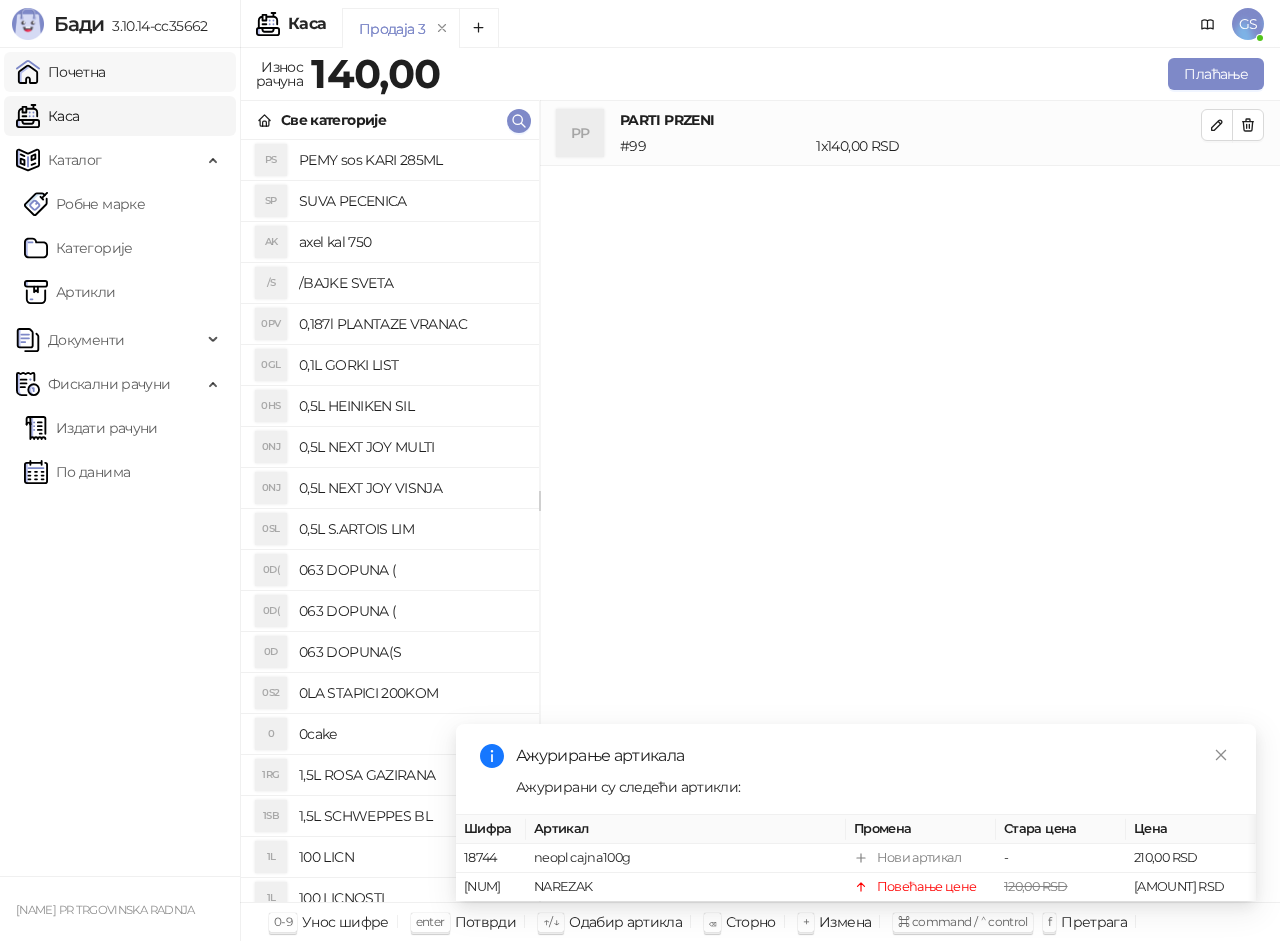 click on "Почетна" at bounding box center (61, 72) 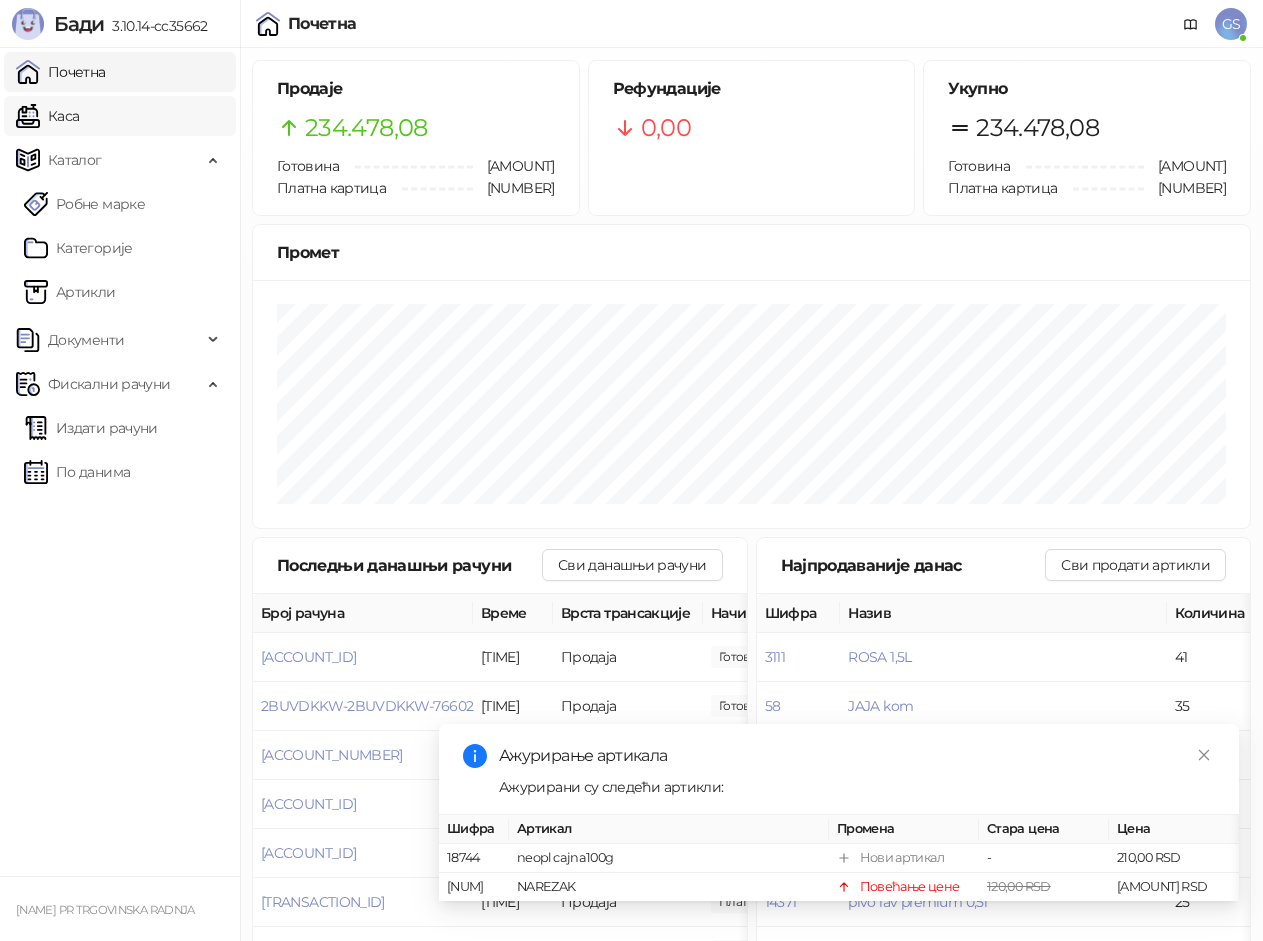 click on "Каса" at bounding box center [47, 116] 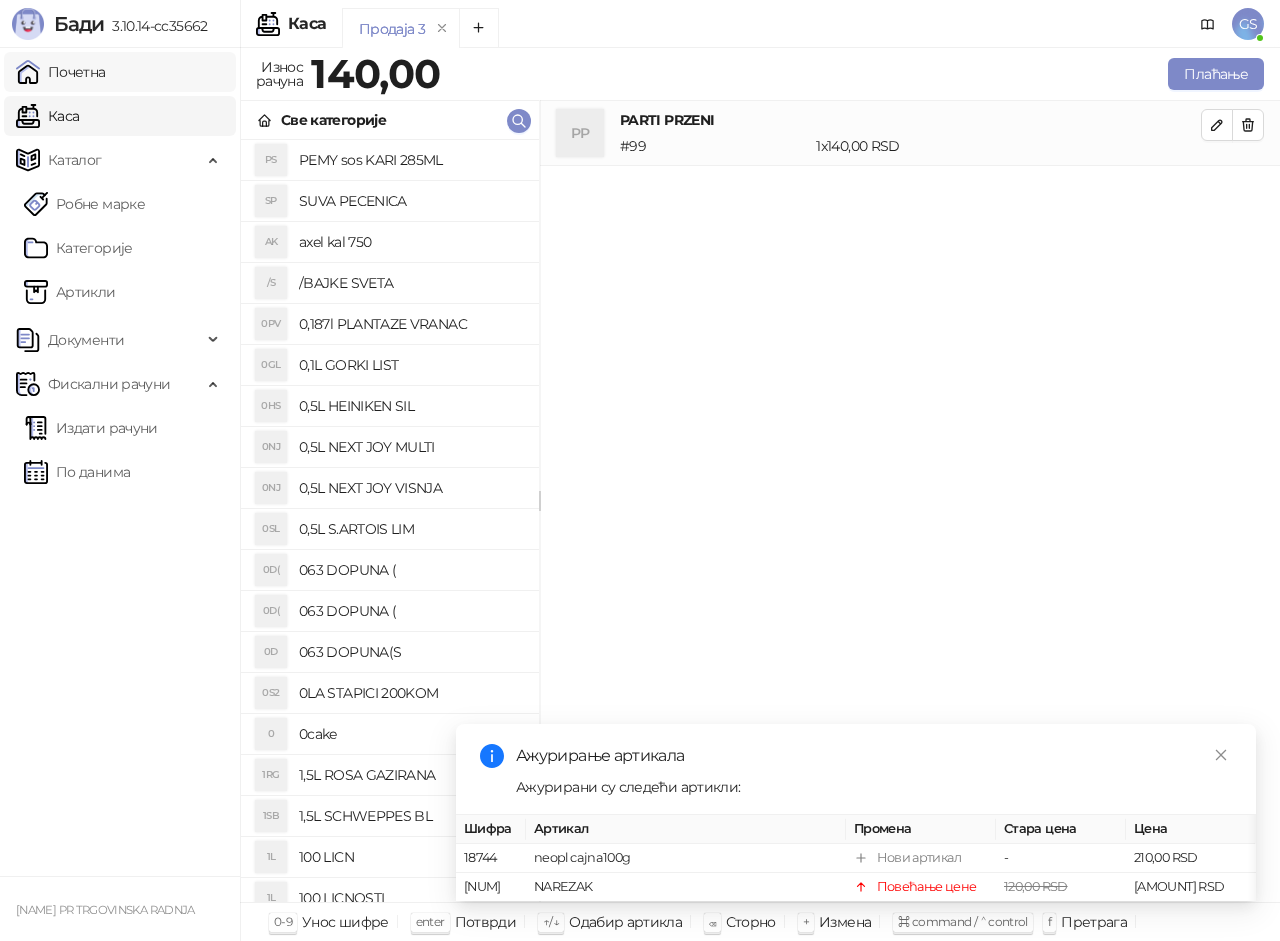 click on "Почетна" at bounding box center (61, 72) 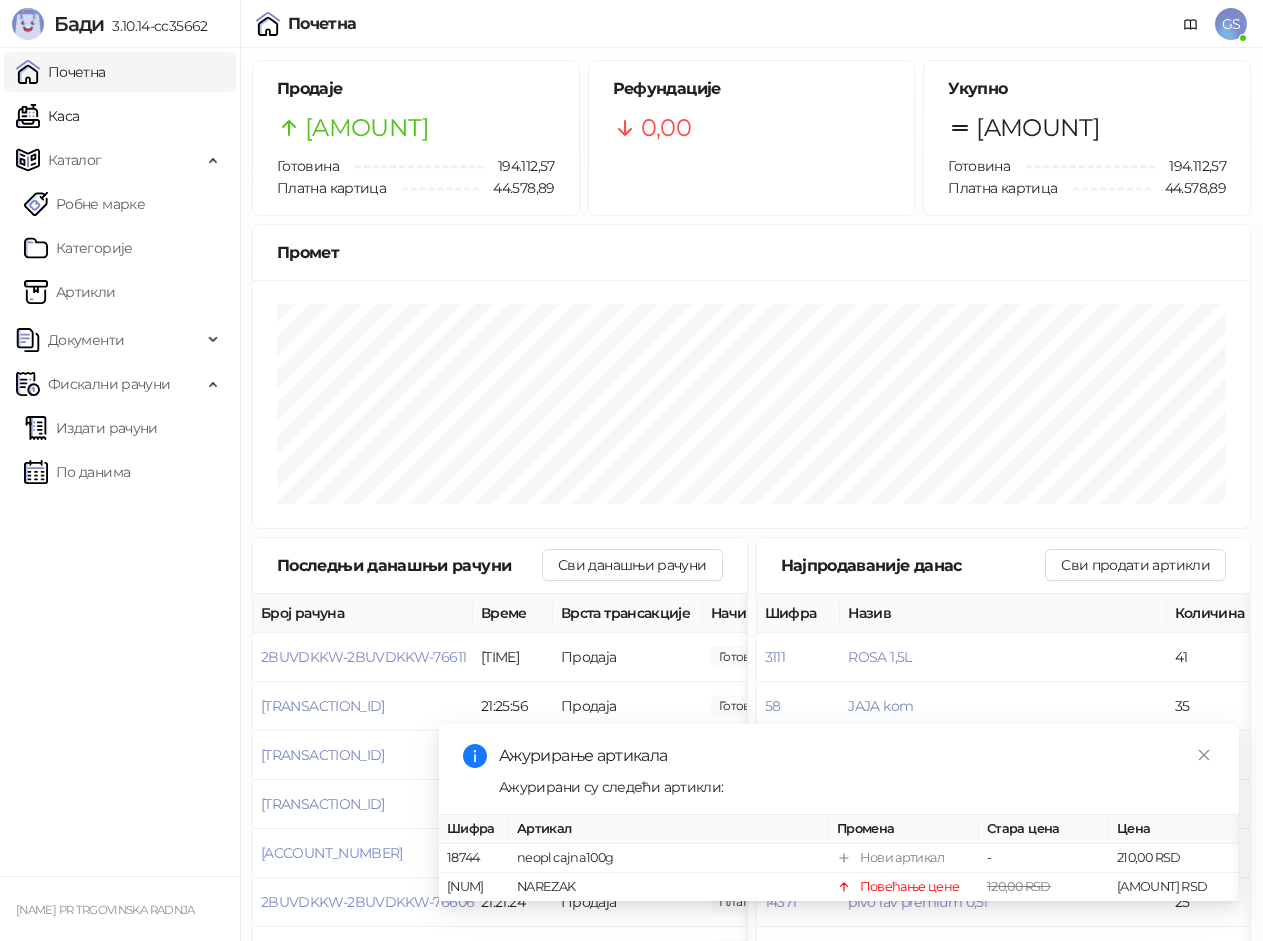 click on "Почетна" at bounding box center [61, 72] 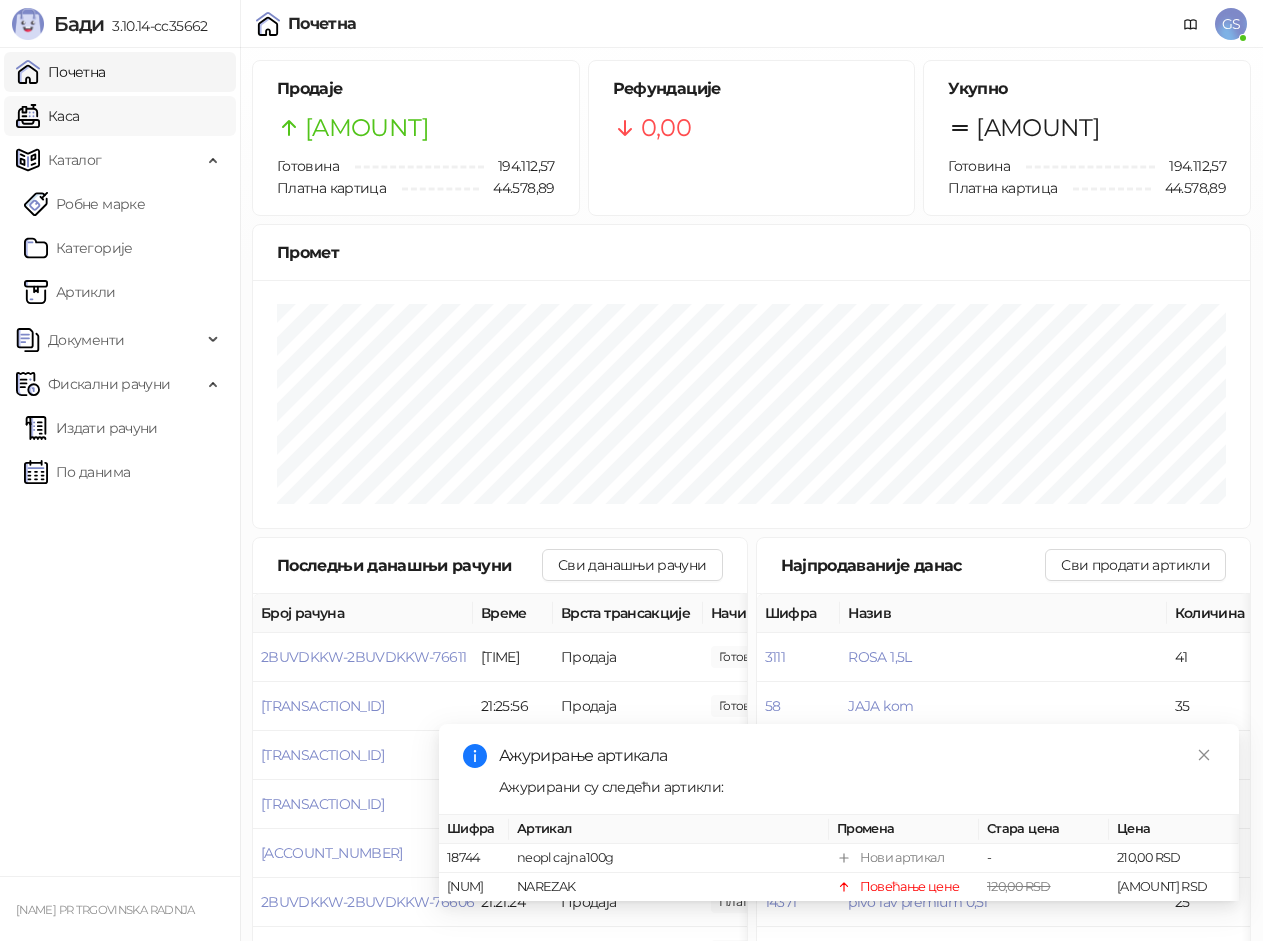 click on "Каса" at bounding box center (47, 116) 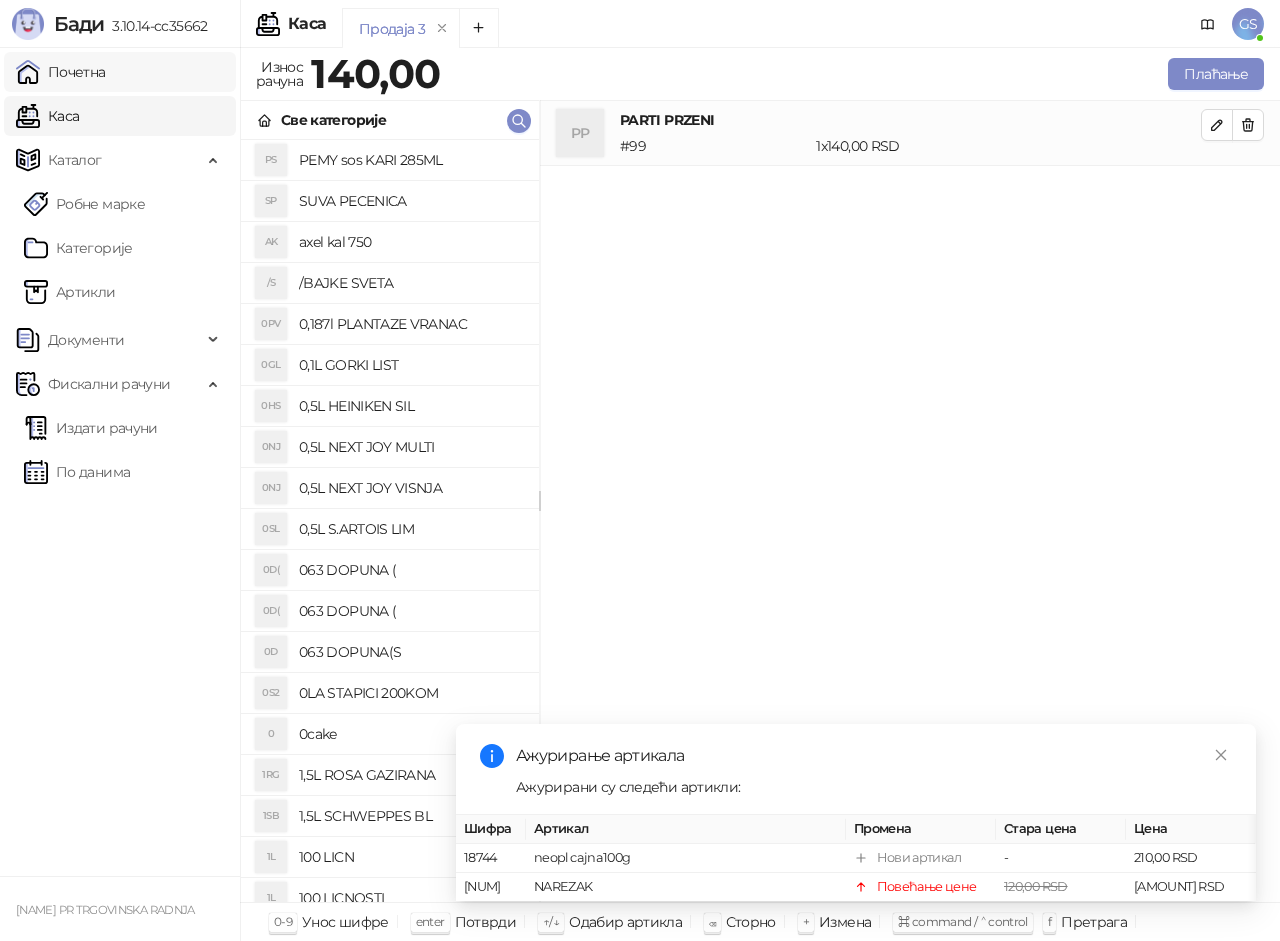click on "Почетна" at bounding box center (61, 72) 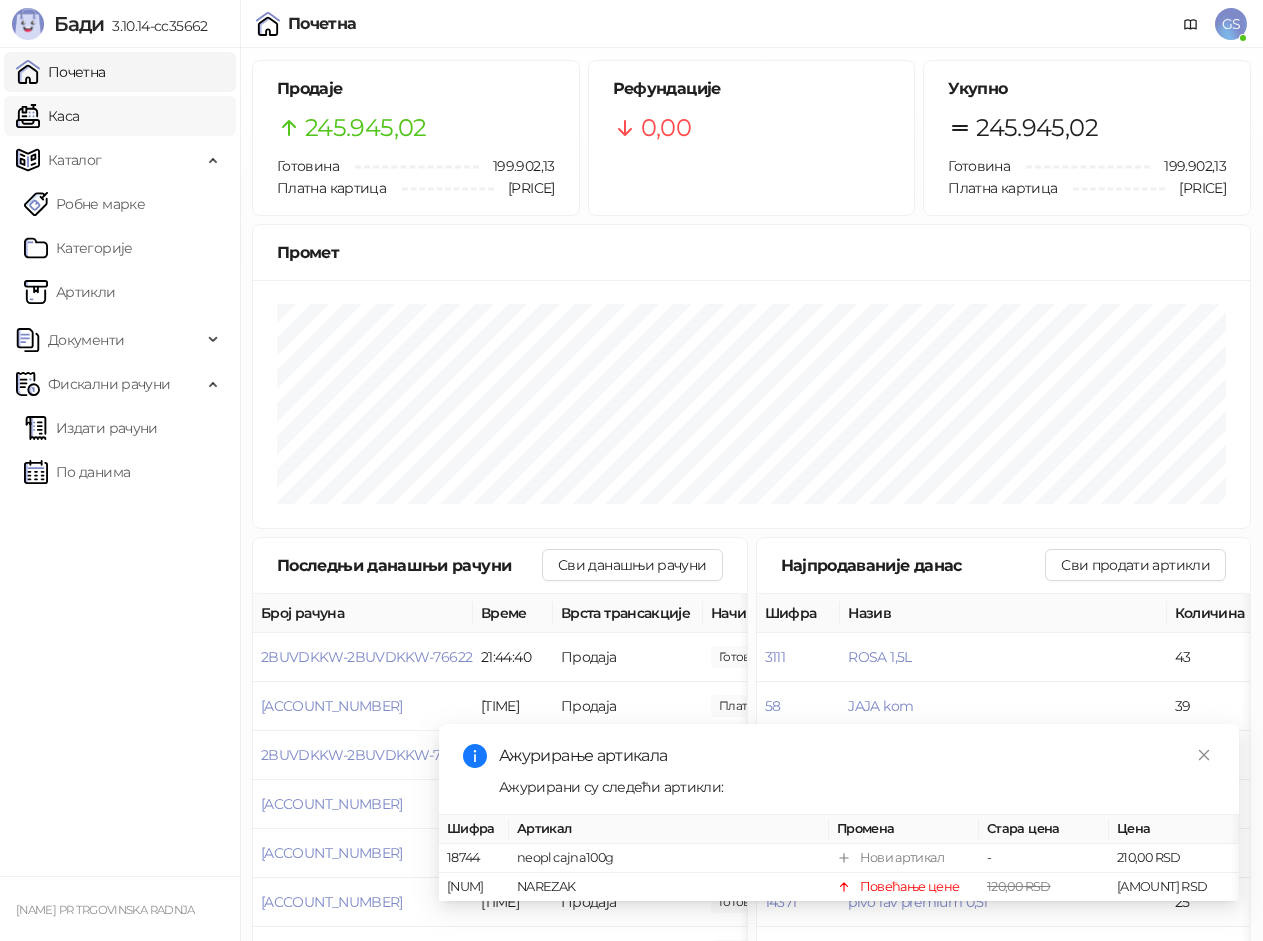 click on "Каса" at bounding box center [47, 116] 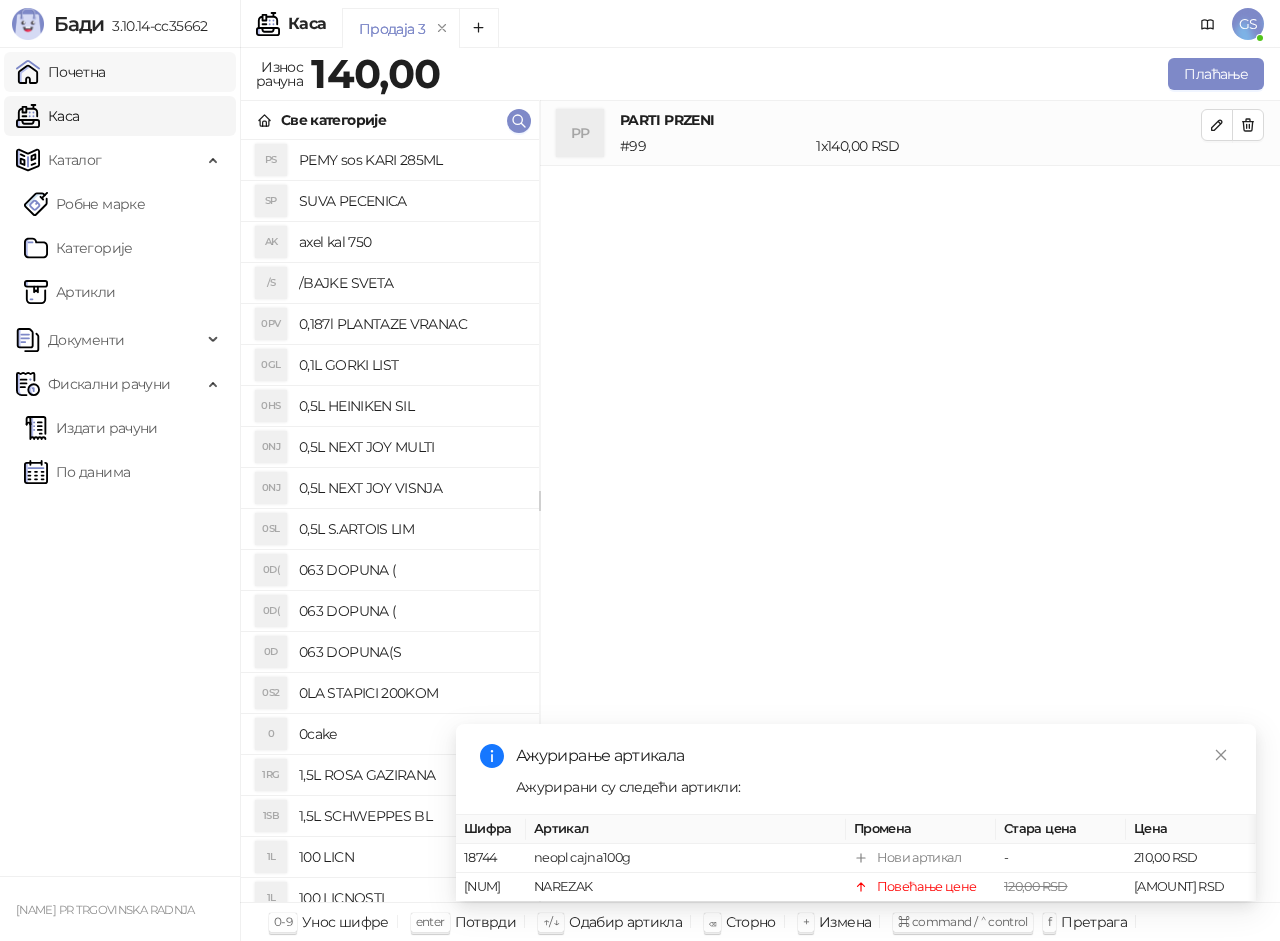 click on "Почетна" at bounding box center (61, 72) 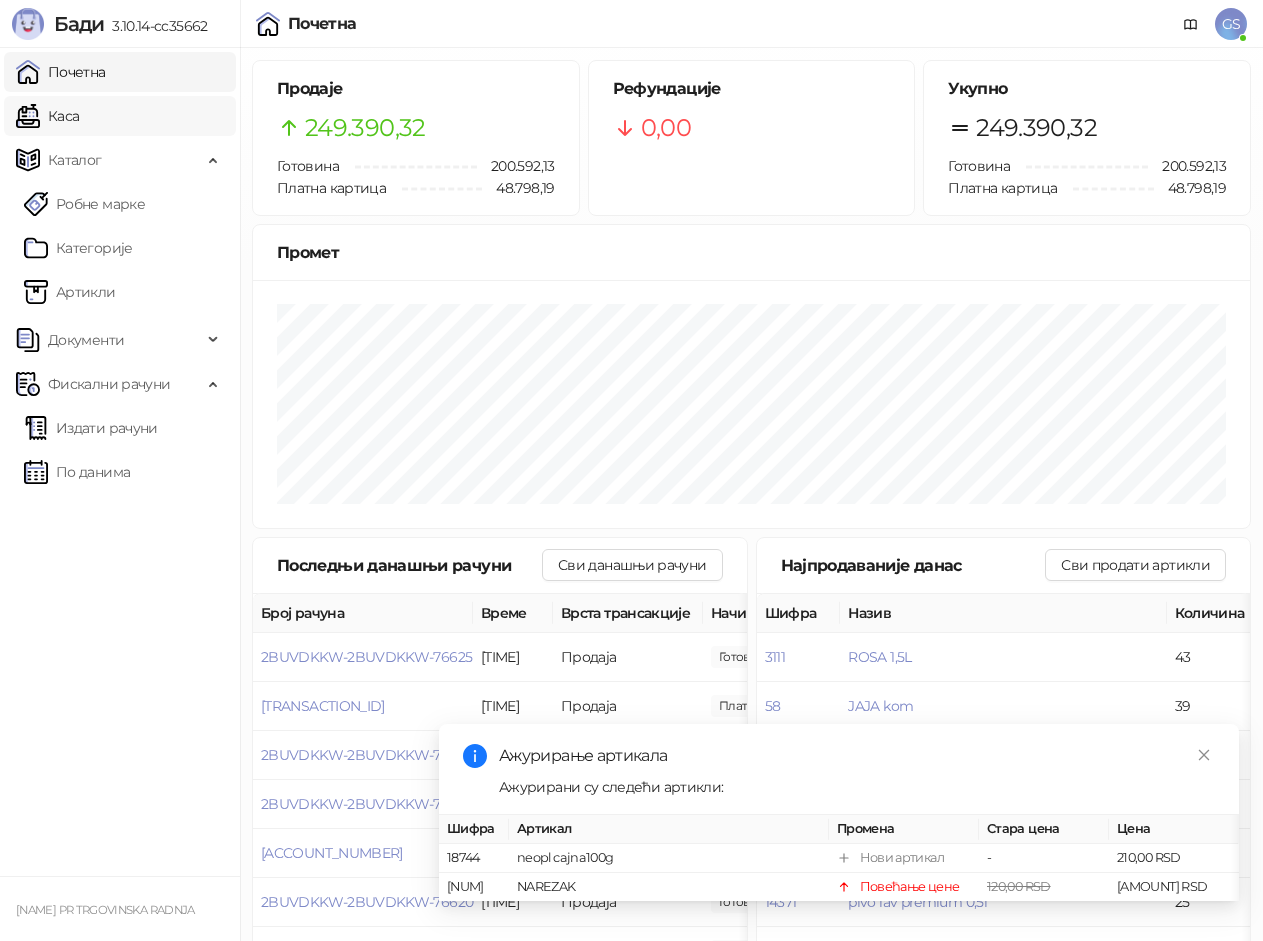 click on "Каса" at bounding box center [47, 116] 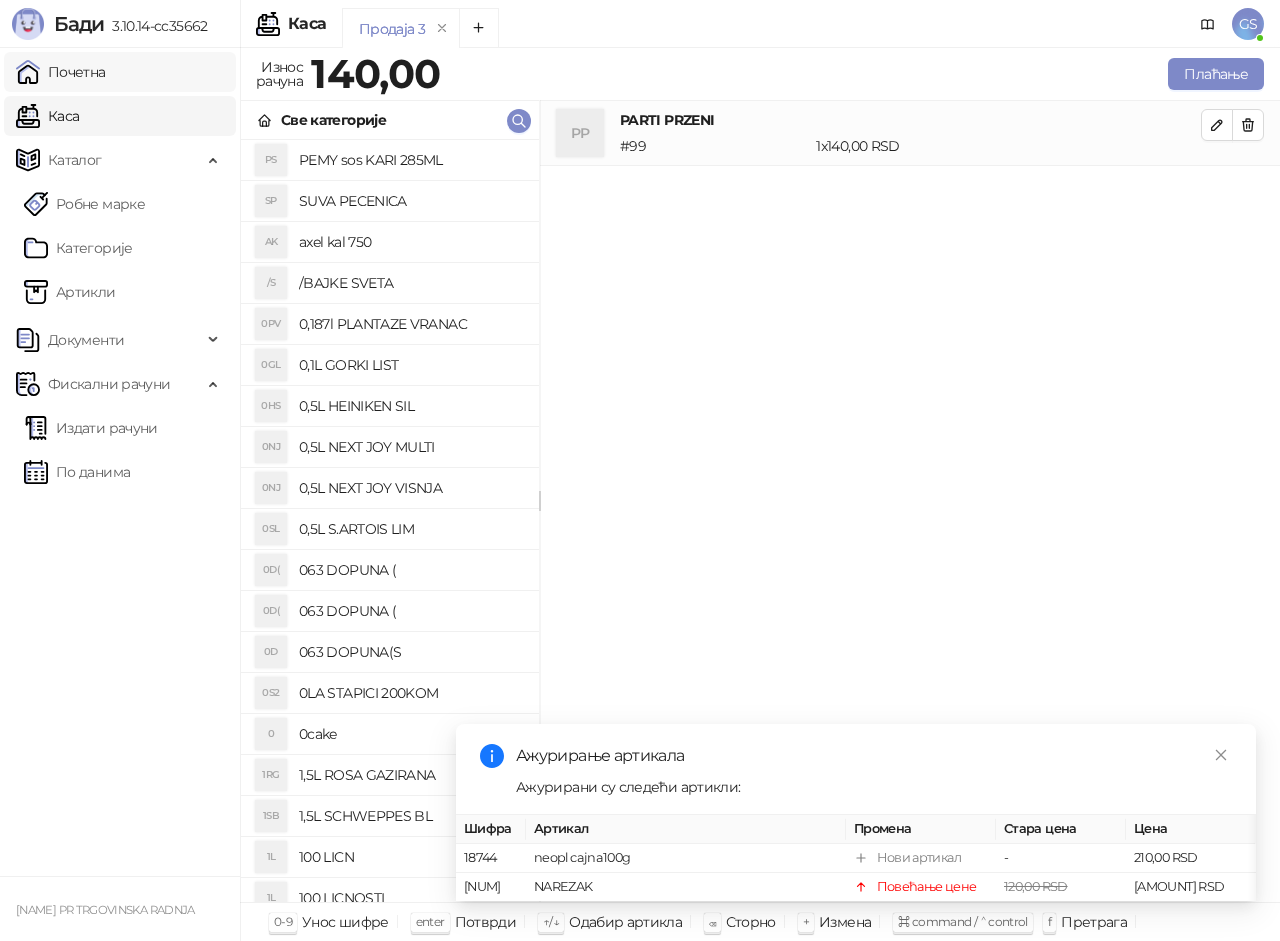 click on "Почетна" at bounding box center (61, 72) 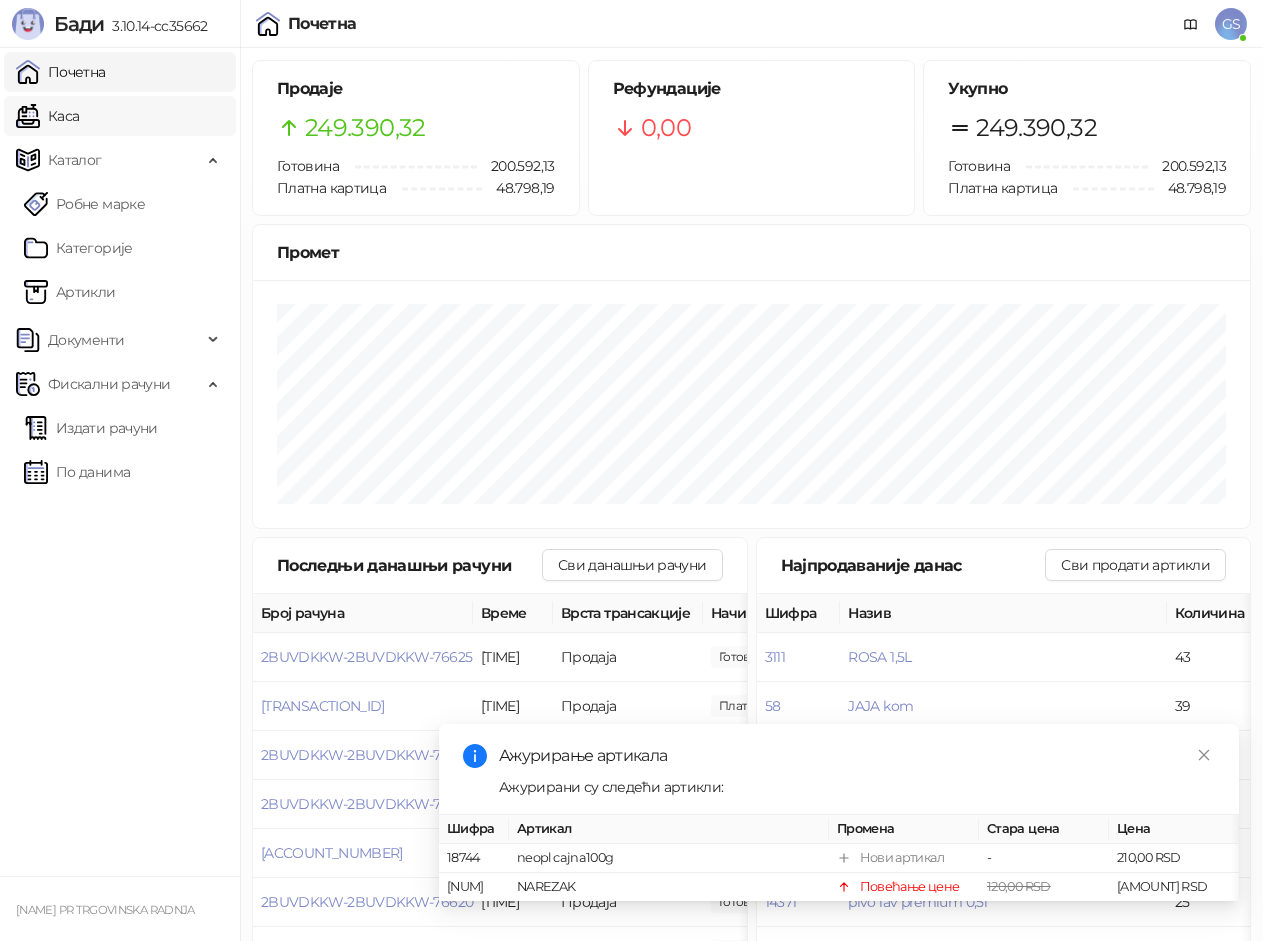 click on "Каса" at bounding box center (47, 116) 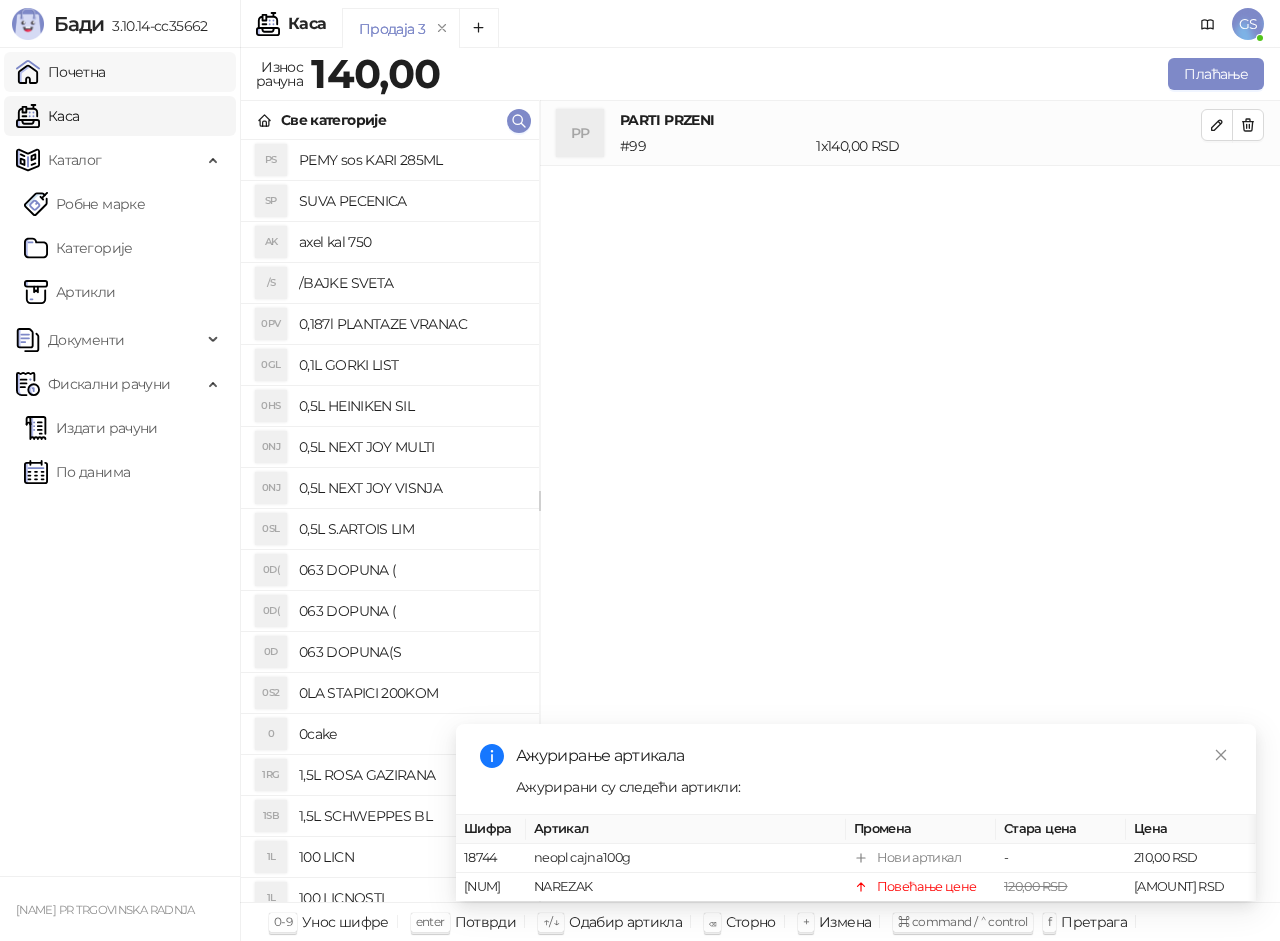 click on "Почетна" at bounding box center (61, 72) 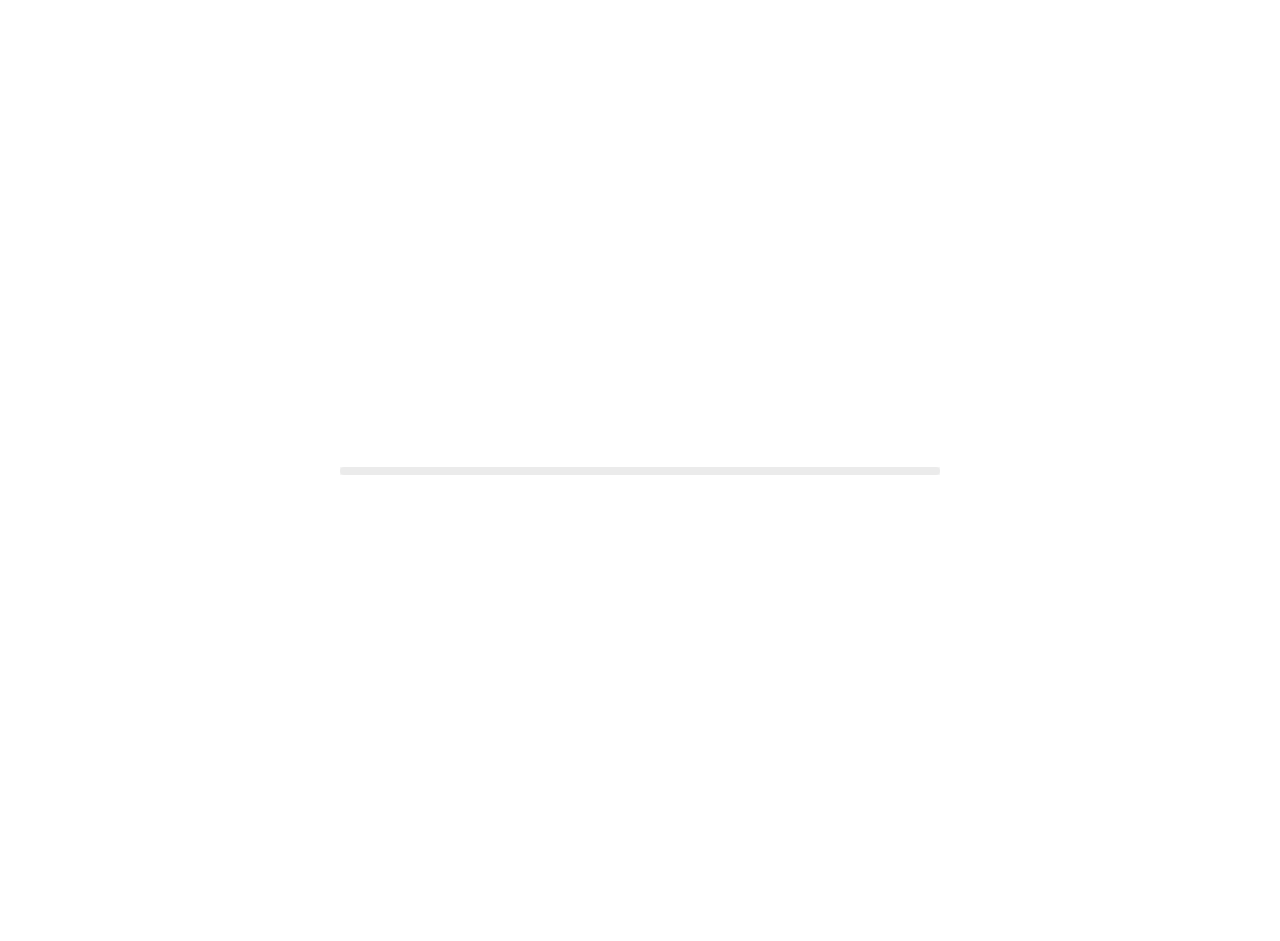 scroll, scrollTop: 0, scrollLeft: 0, axis: both 